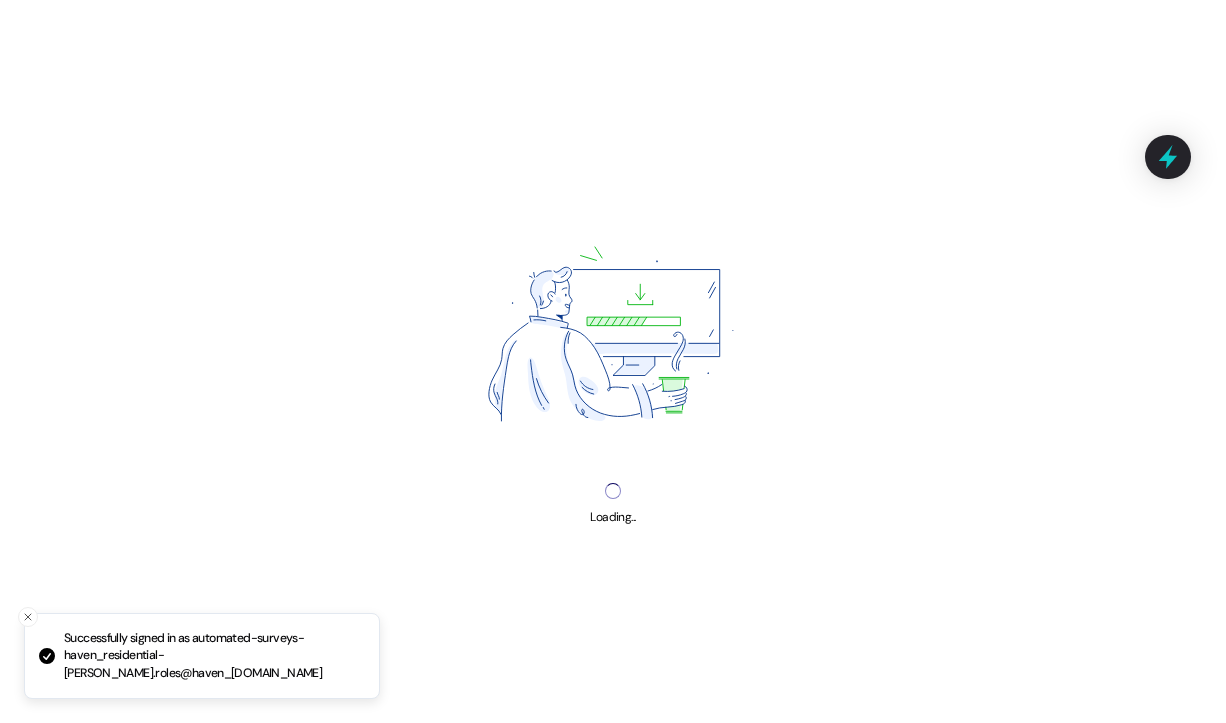 scroll, scrollTop: 0, scrollLeft: 0, axis: both 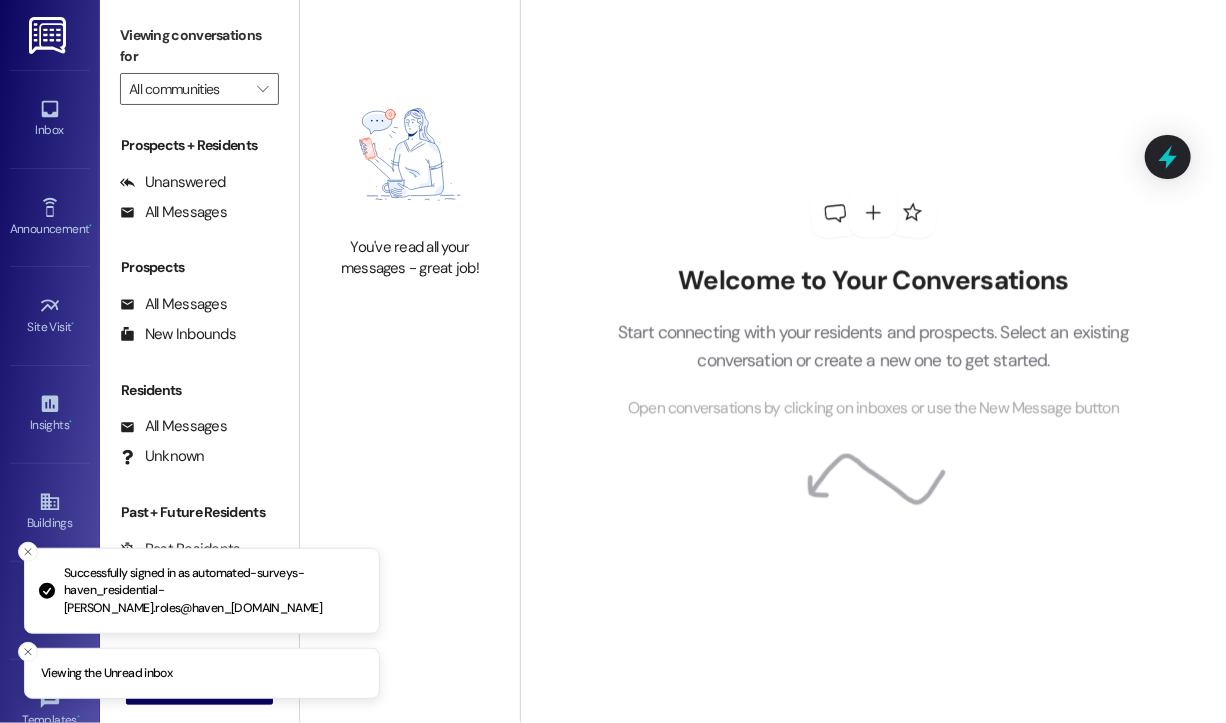 type 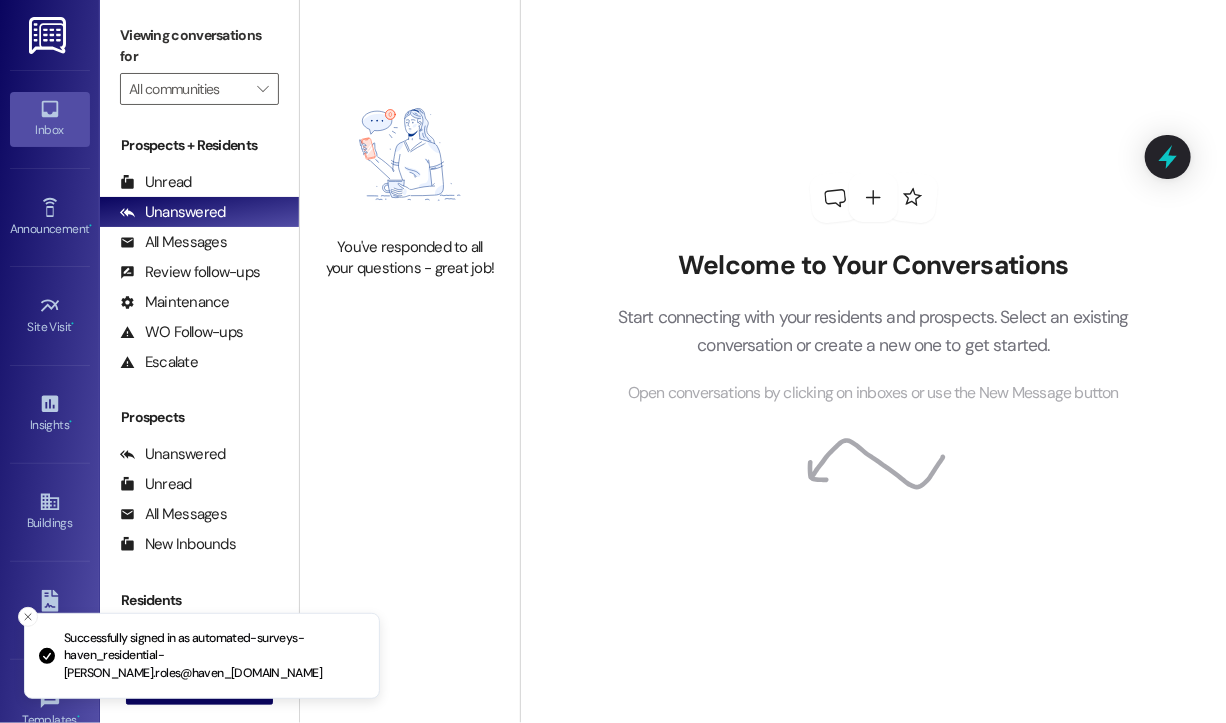 click on "Inbox" at bounding box center (50, 130) 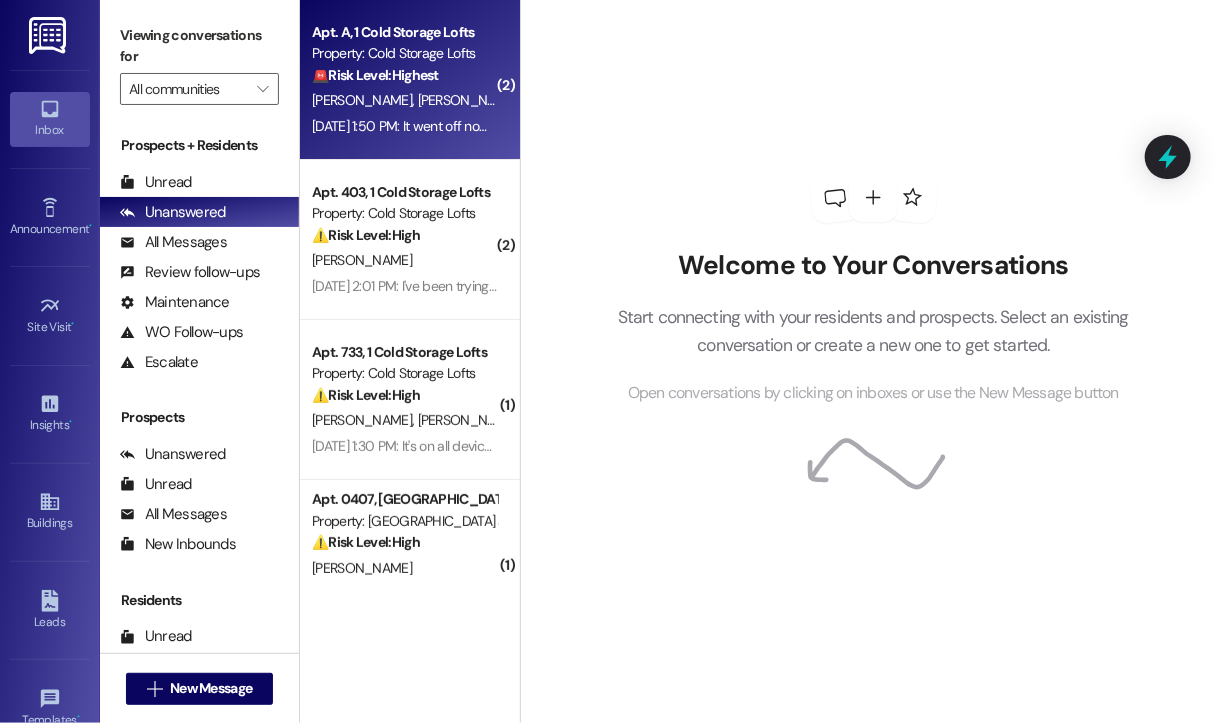 click on "[DATE] 1:50 PM: It went off now. This is for documentation  [DATE] 1:50 PM: It went off now. This is for documentation" at bounding box center [404, 126] 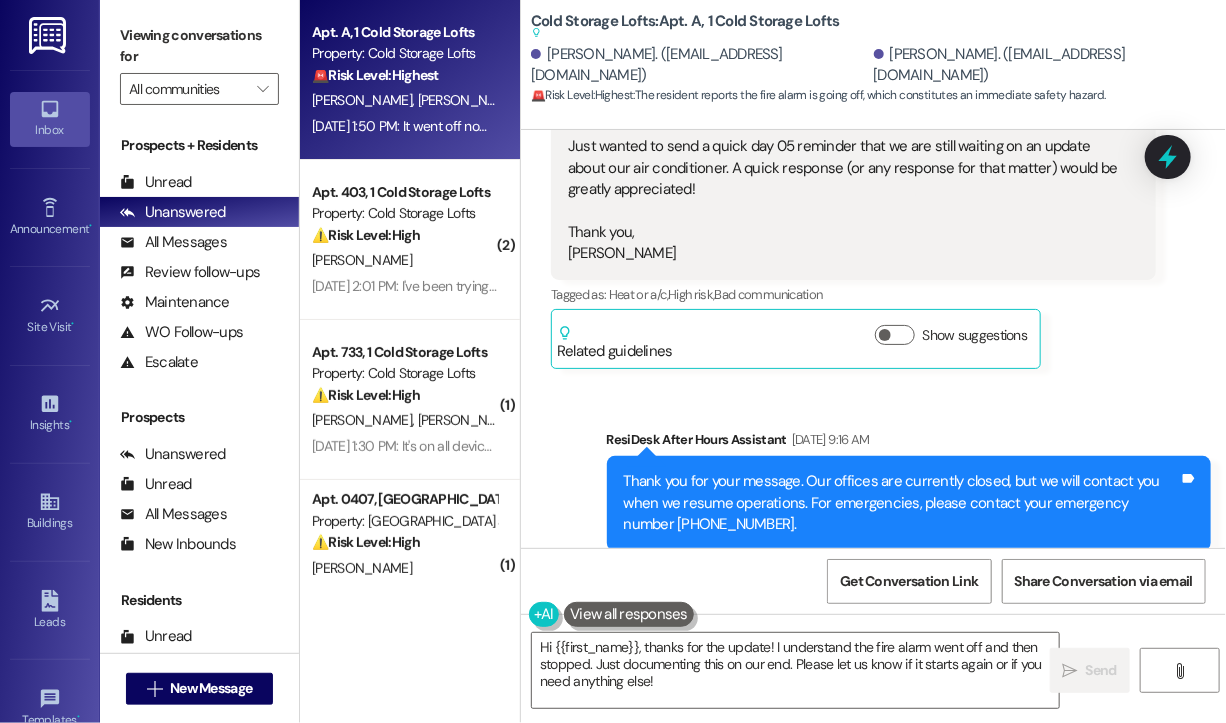 scroll, scrollTop: 69672, scrollLeft: 0, axis: vertical 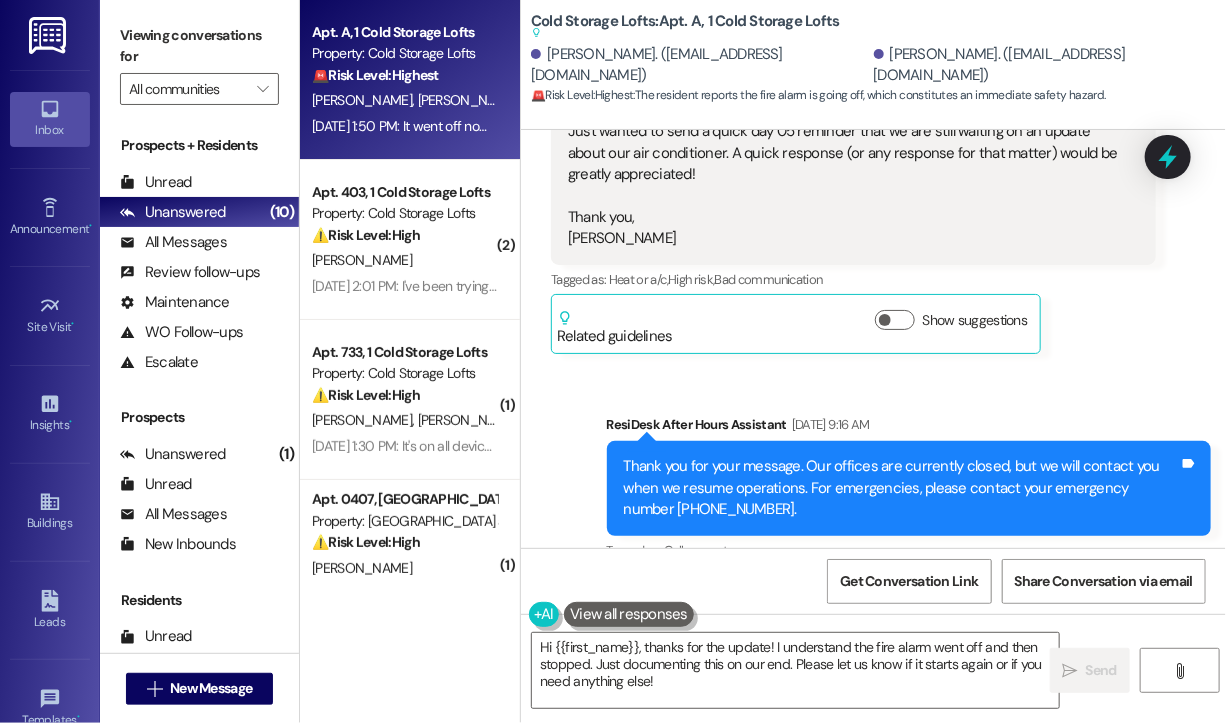click on "Sent via SMS ResiDesk After Hours Assistant [DATE] 1:39 PM Thank you for your message. Our offices are currently closed, but we will contact you when we resume operations. For emergencies, please contact your emergency number [PHONE_NUMBER]. Tags and notes Tagged as:   Call request Click to highlight conversations about Call request" at bounding box center (909, 1103) 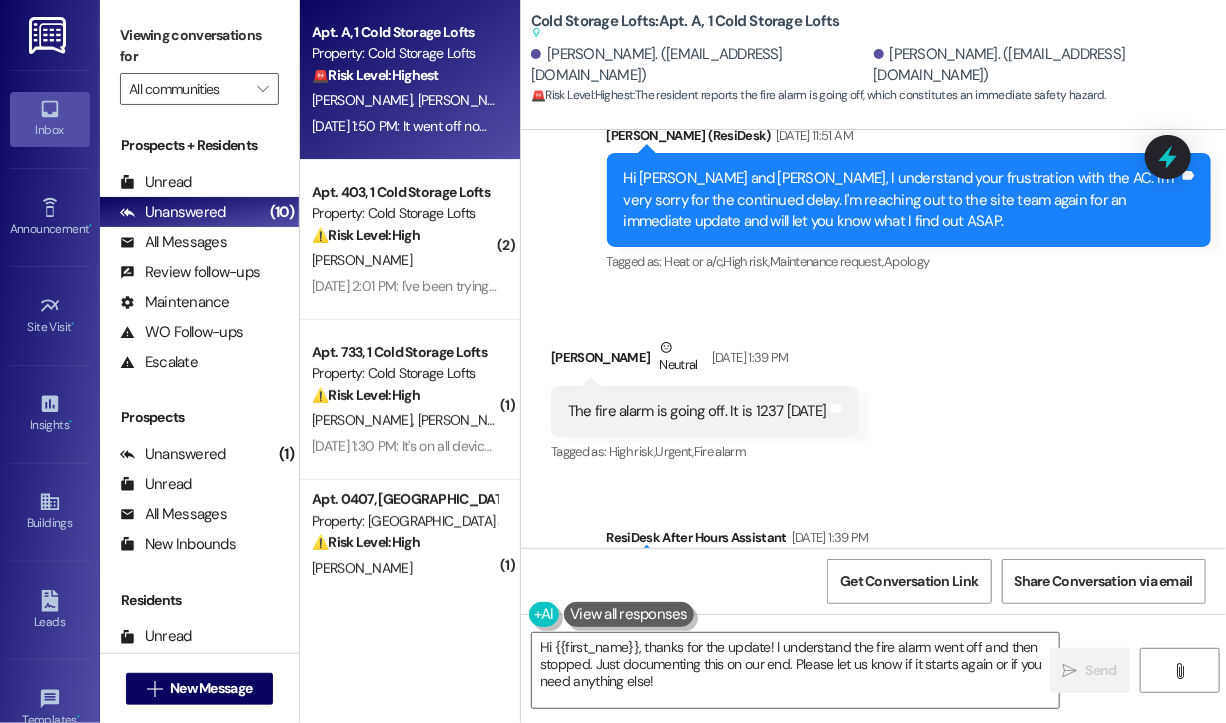 scroll, scrollTop: 70072, scrollLeft: 0, axis: vertical 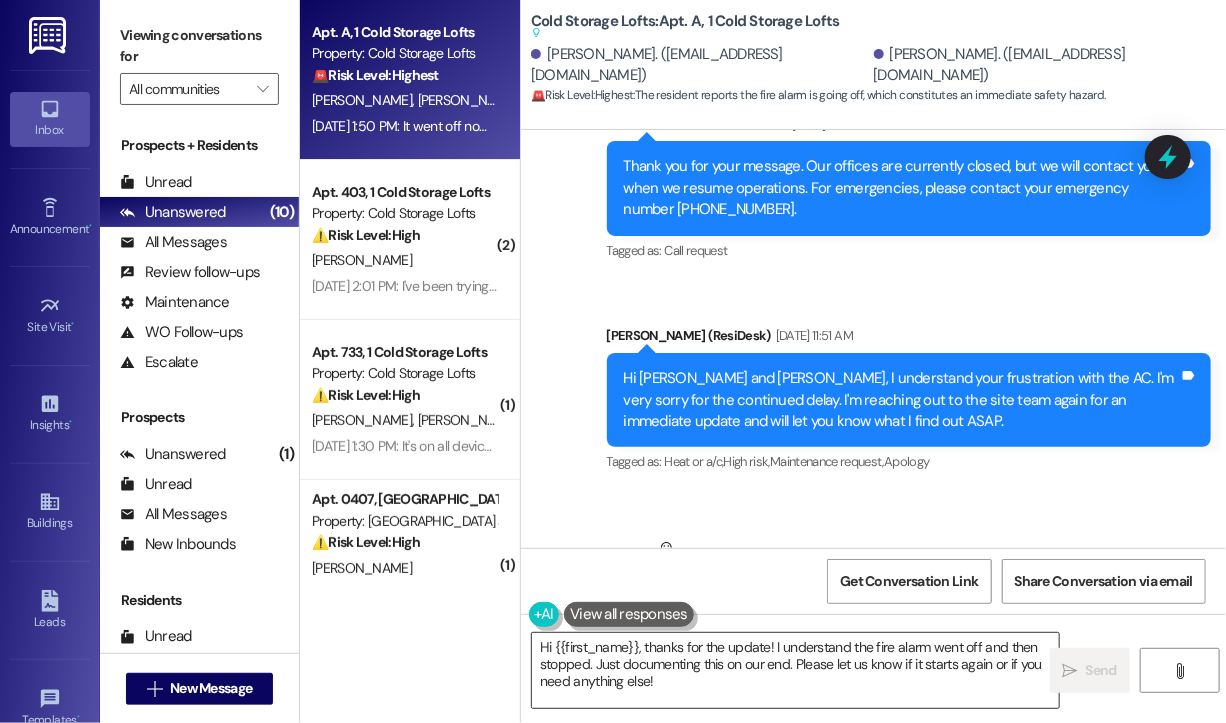click on "Hi {{first_name}}, thanks for the update! I understand the fire alarm went off and then stopped. Just documenting this on our end. Please let us know if it starts again or if you need anything else!" at bounding box center [795, 670] 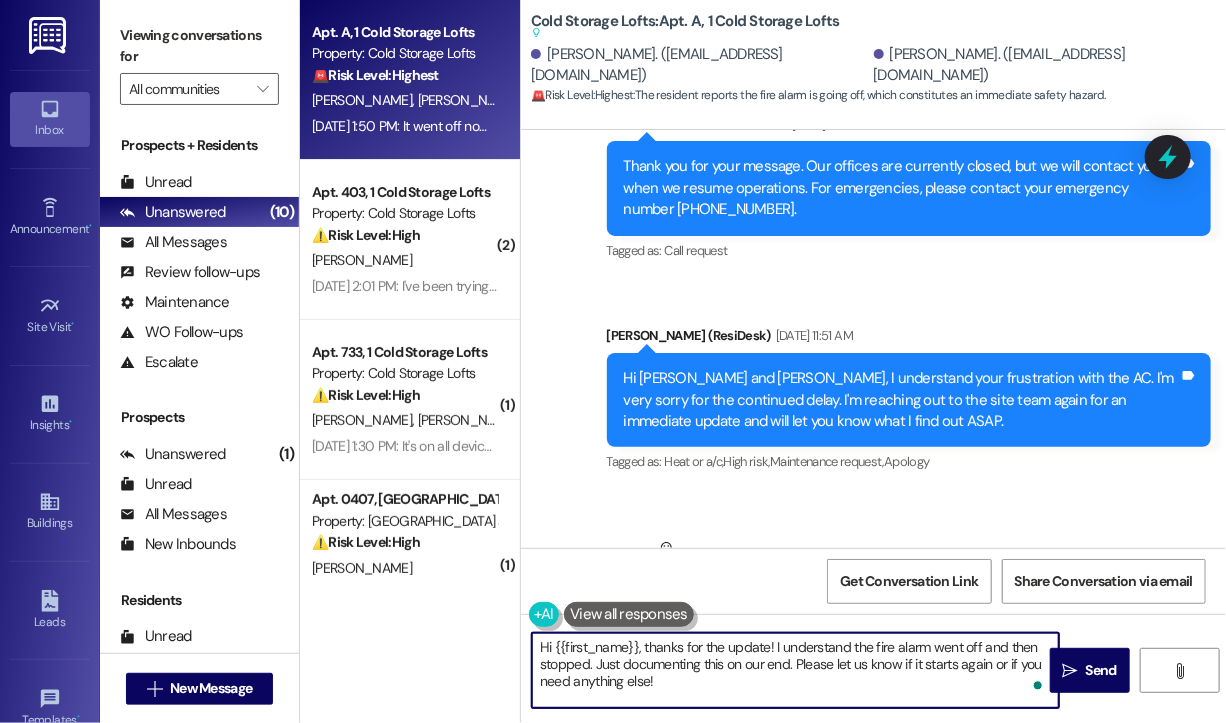 click on "Hi {{first_name}}, thanks for the update! I understand the fire alarm went off and then stopped. Just documenting this on our end. Please let us know if it starts again or if you need anything else!" at bounding box center [795, 670] 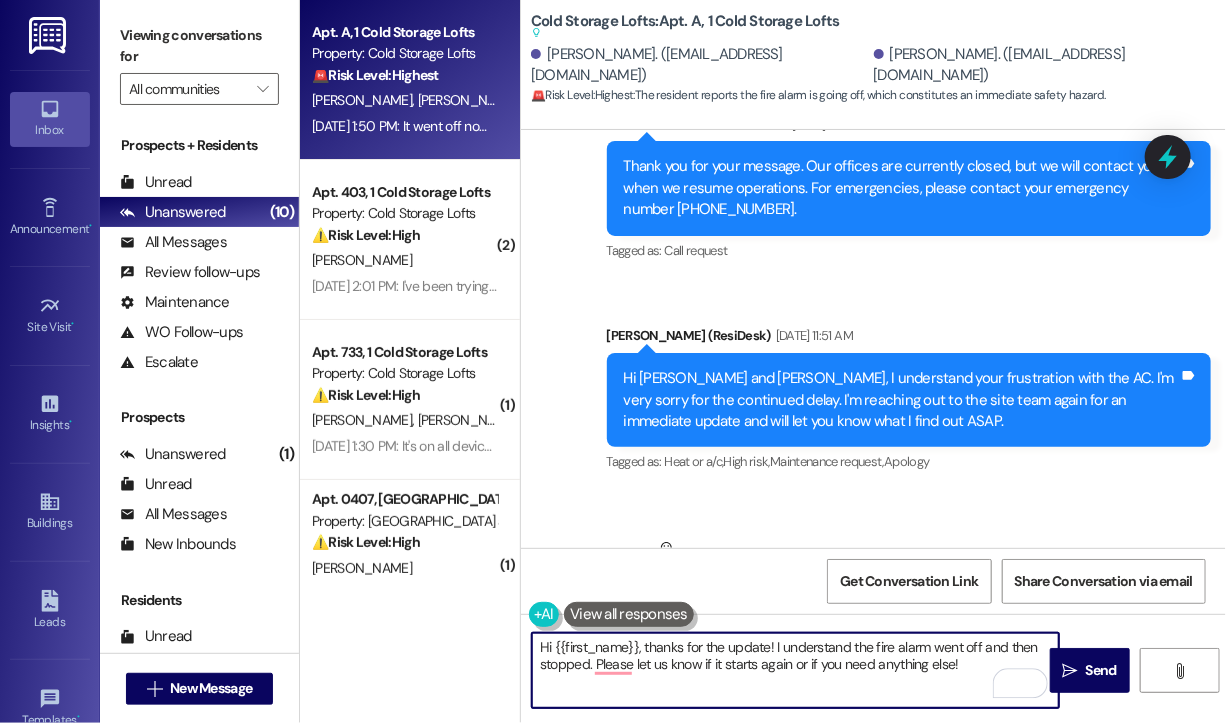 click on "Hi {{first_name}}, thanks for the update! I understand the fire alarm went off and then stopped. Please let us know if it starts again or if you need anything else!" at bounding box center [795, 670] 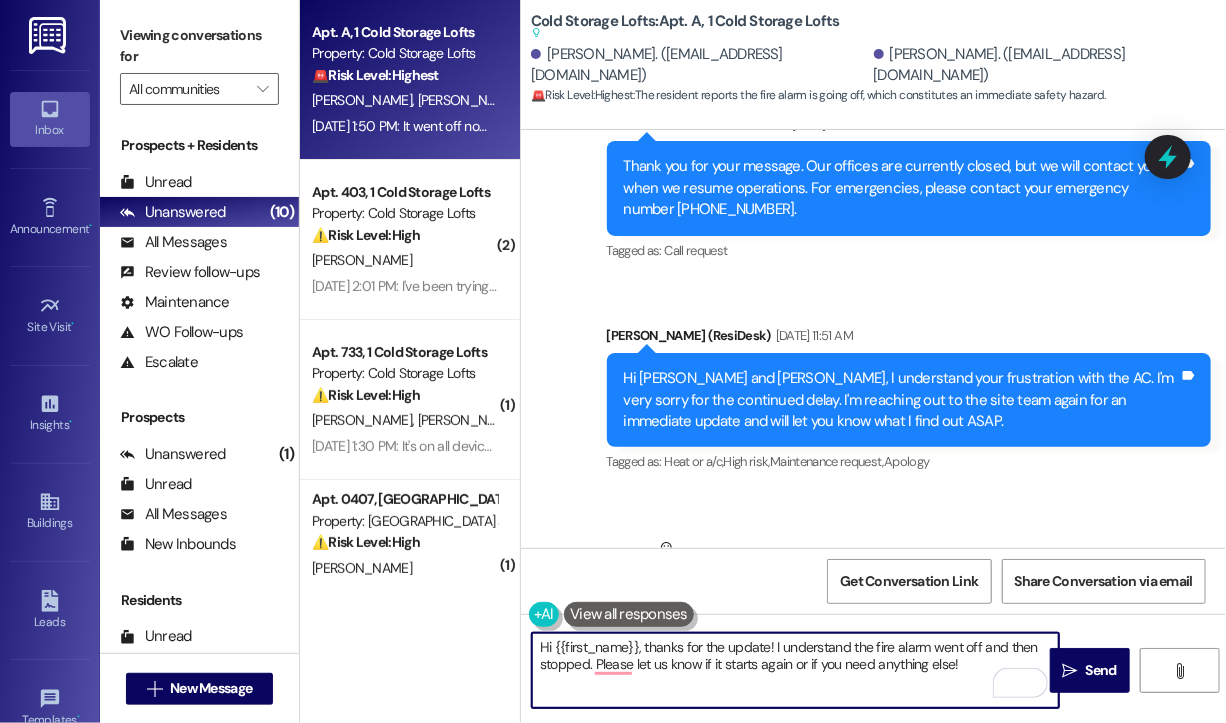 click on "Hi {{first_name}}, thanks for the update! I understand the fire alarm went off and then stopped. Please let us know if it starts again or if you need anything else!" at bounding box center (795, 670) 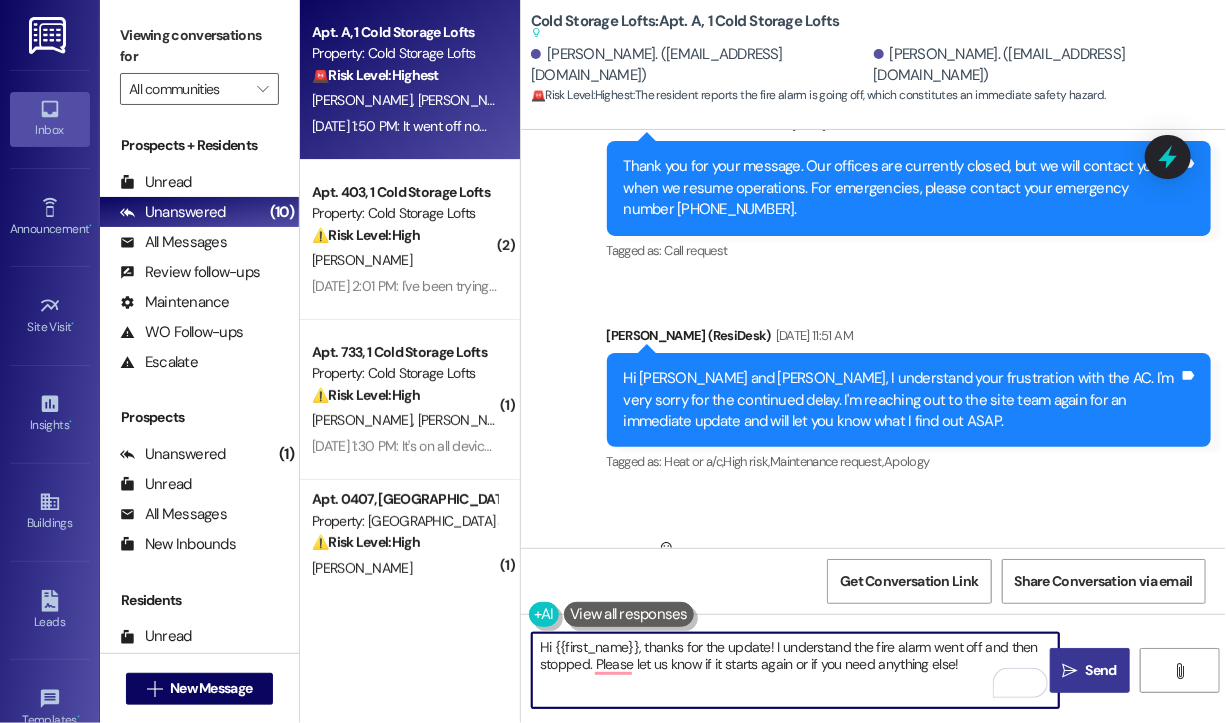 type on "Hi {{first_name}}, thanks for the update! I understand the fire alarm went off and then stopped. Please let us know if it starts again or if you need anything else!" 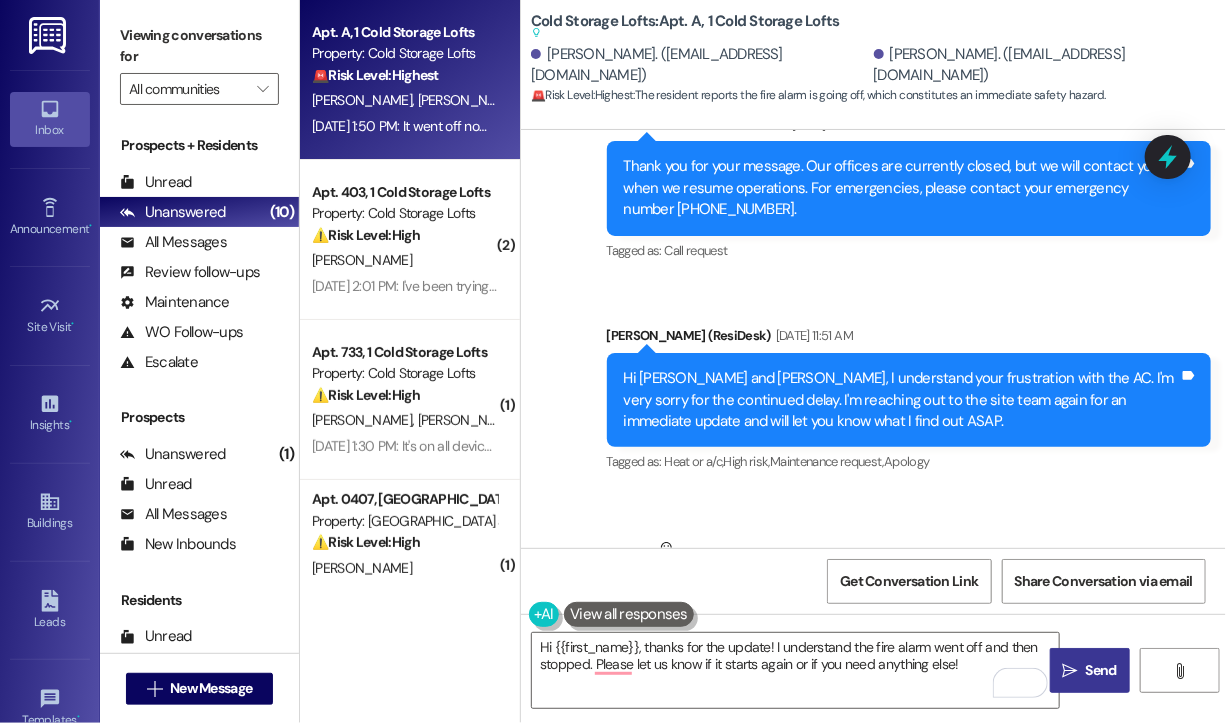 click on "Send" at bounding box center [1101, 670] 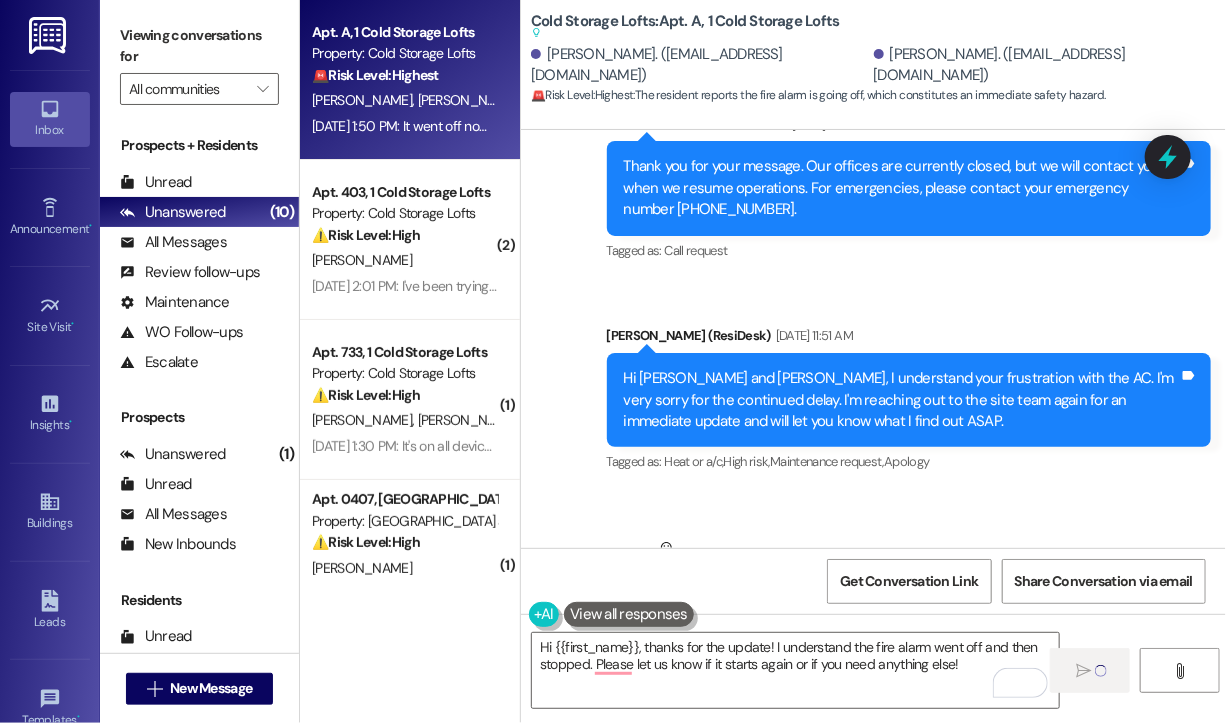 type 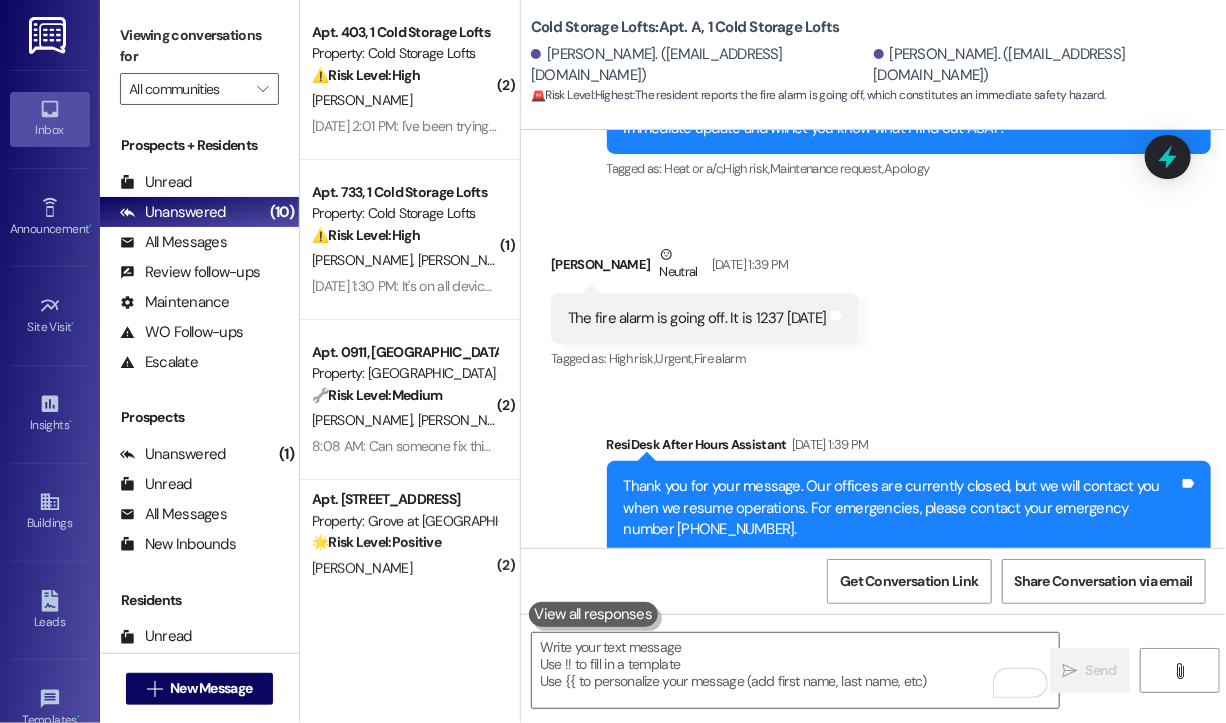 scroll, scrollTop: 70432, scrollLeft: 0, axis: vertical 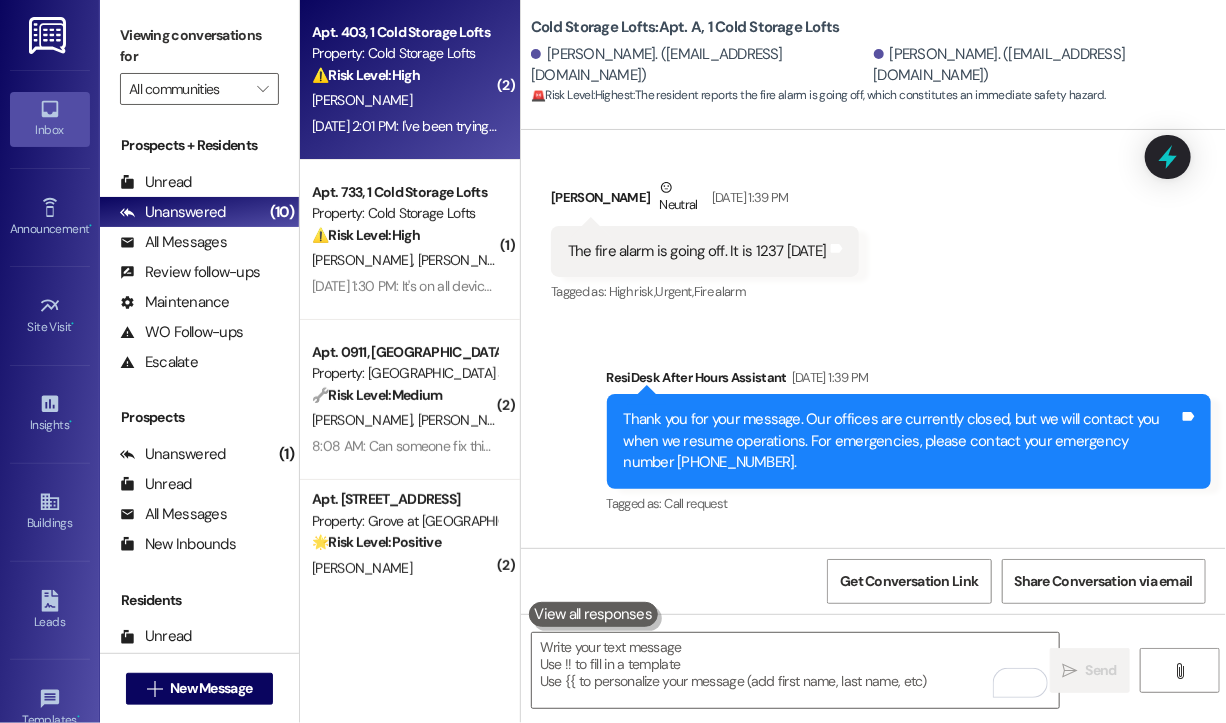 click on "Property: Cold Storage Lofts" at bounding box center (404, 53) 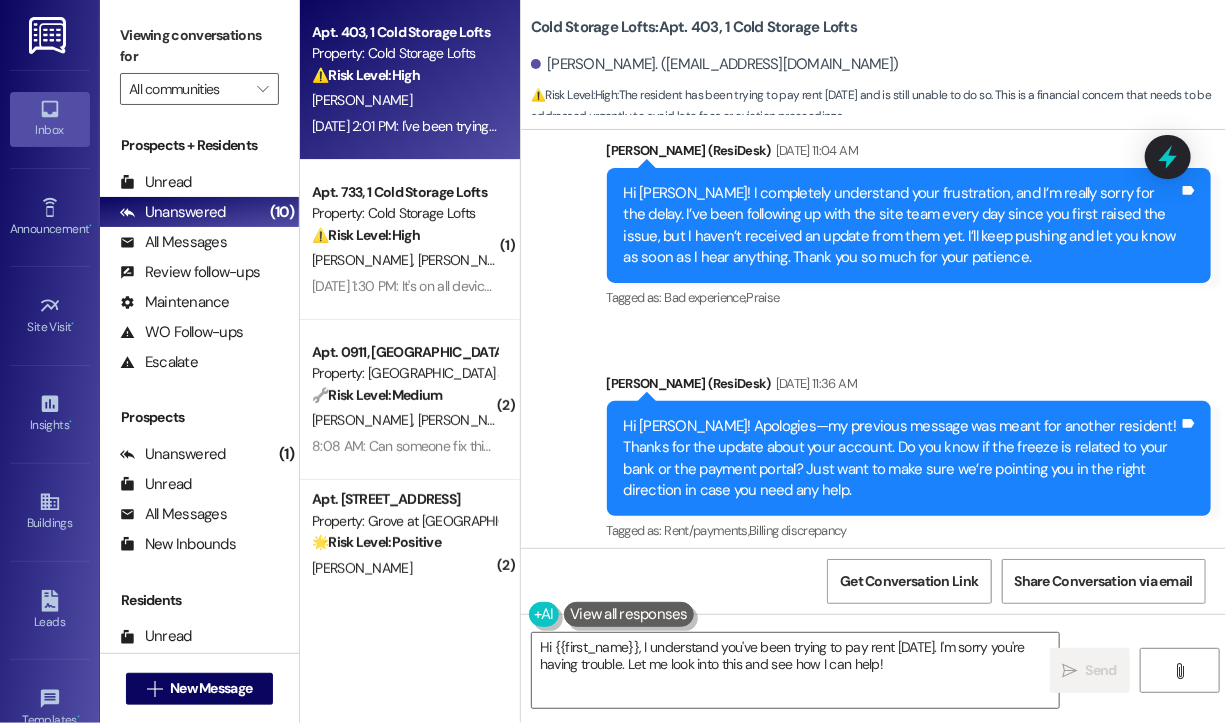 scroll, scrollTop: 24885, scrollLeft: 0, axis: vertical 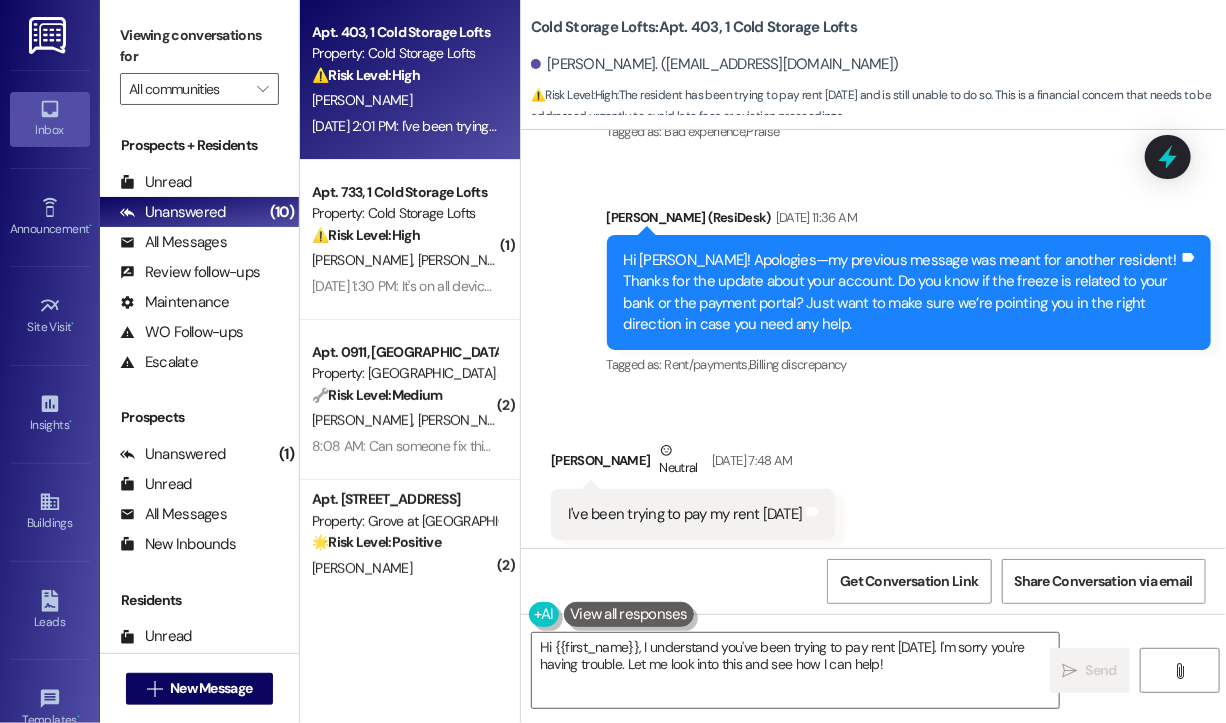 click on "I've been trying to pay my rent [DATE]" at bounding box center (685, 514) 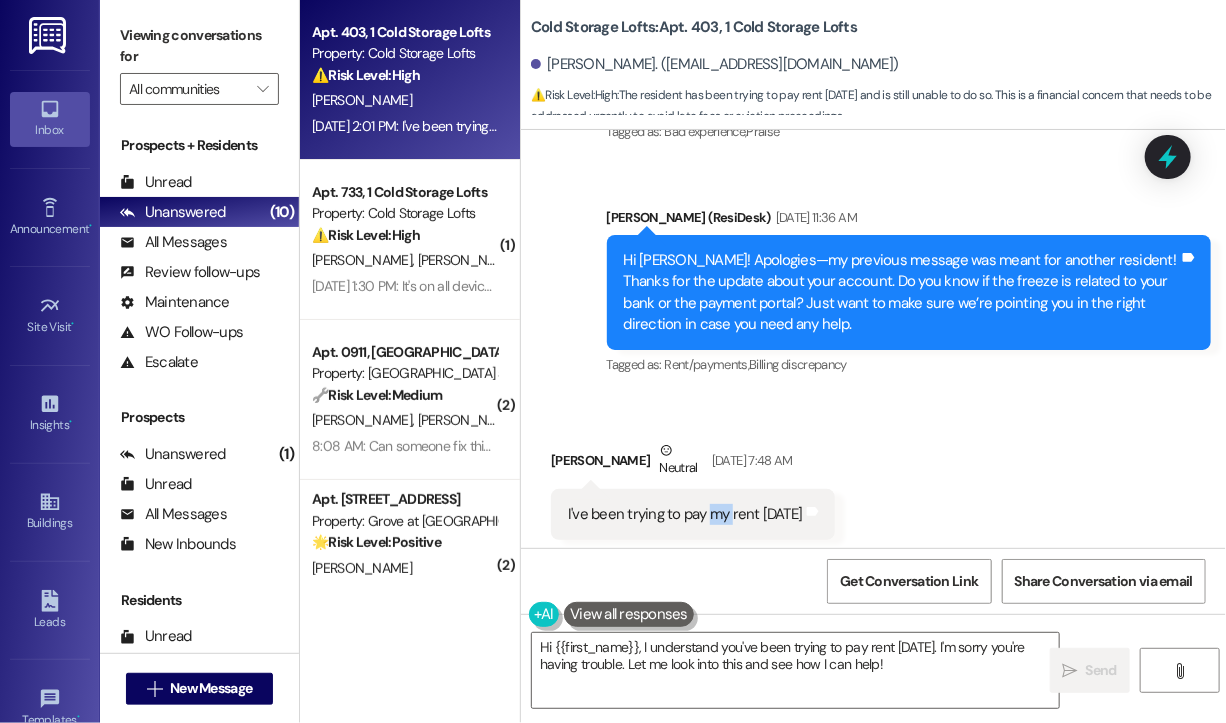 click on "I've been trying to pay my rent [DATE]" at bounding box center [685, 514] 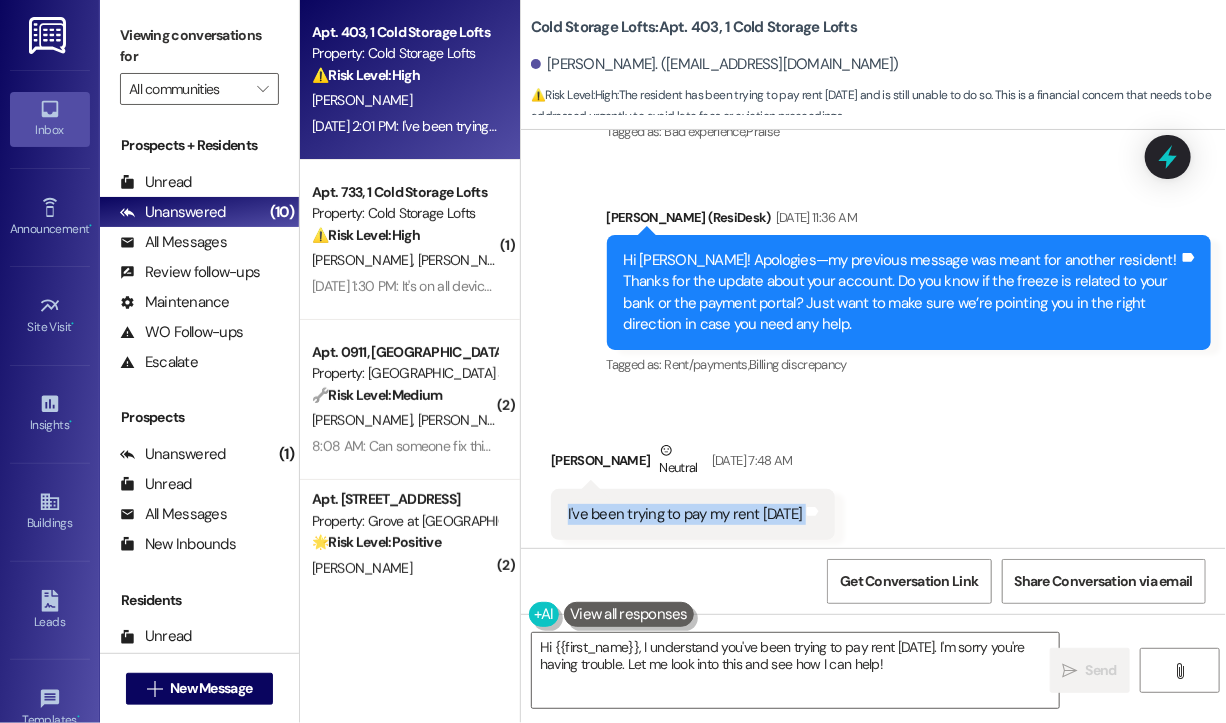 click on "I've been trying to pay my rent [DATE]" at bounding box center [685, 514] 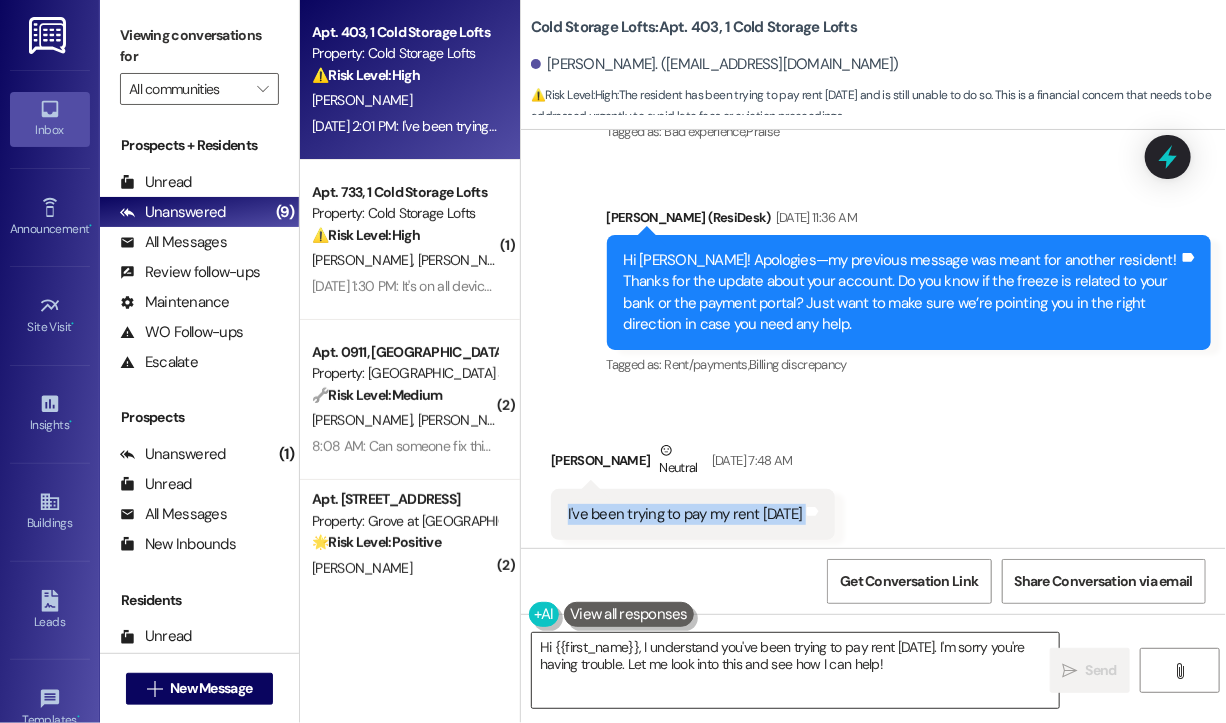 click on "Hi {{first_name}}, I understand you've been trying to pay rent [DATE]. I'm sorry you're having trouble. Let me look into this and see how I can help!" at bounding box center [795, 670] 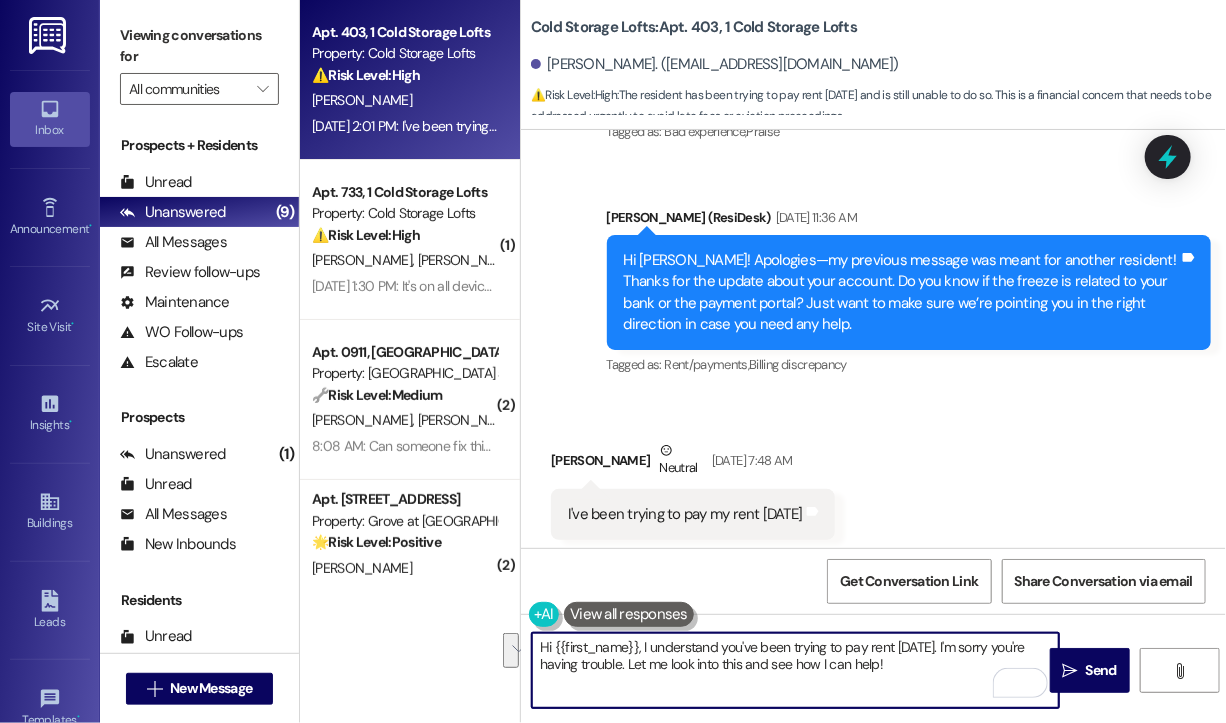 drag, startPoint x: 967, startPoint y: 662, endPoint x: 636, endPoint y: 648, distance: 331.29593 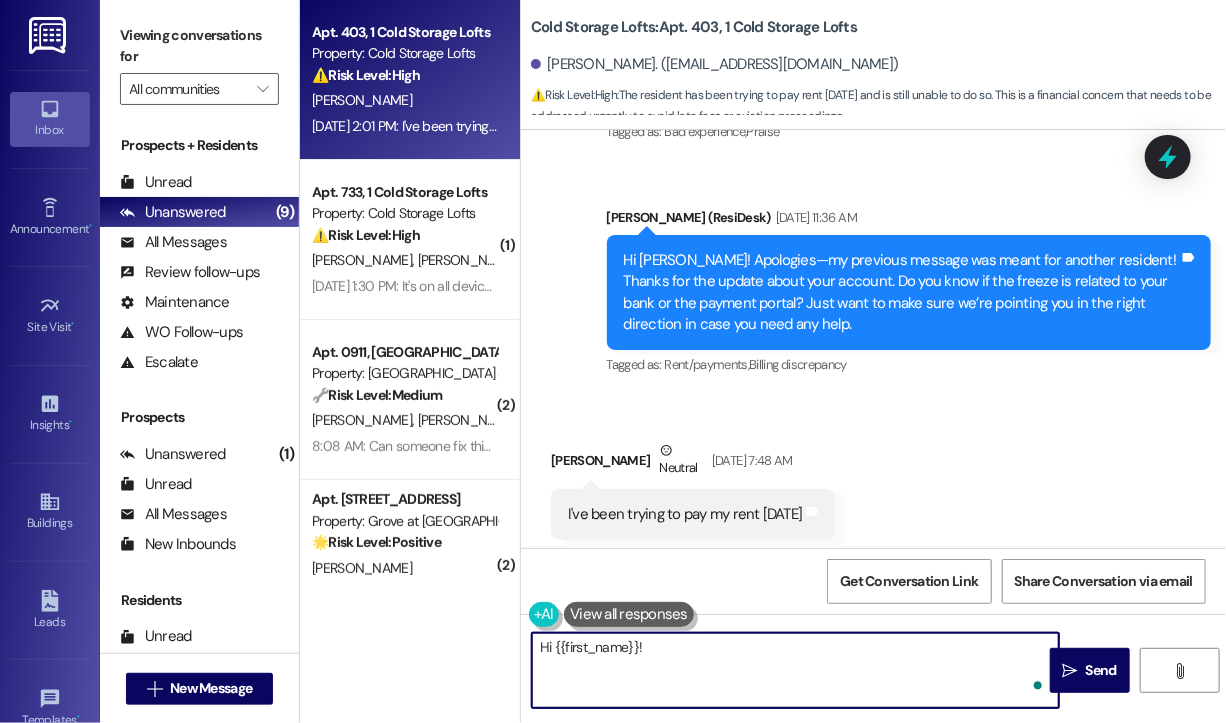paste on "Thank you for reaching out – I'm sorry you're having trouble paying your rent [DATE]. Can you let me know what issue you're running into (e.g., error message, payment method not working, portal access issues)? I’ll do my best to help get this resolved for you quickly." 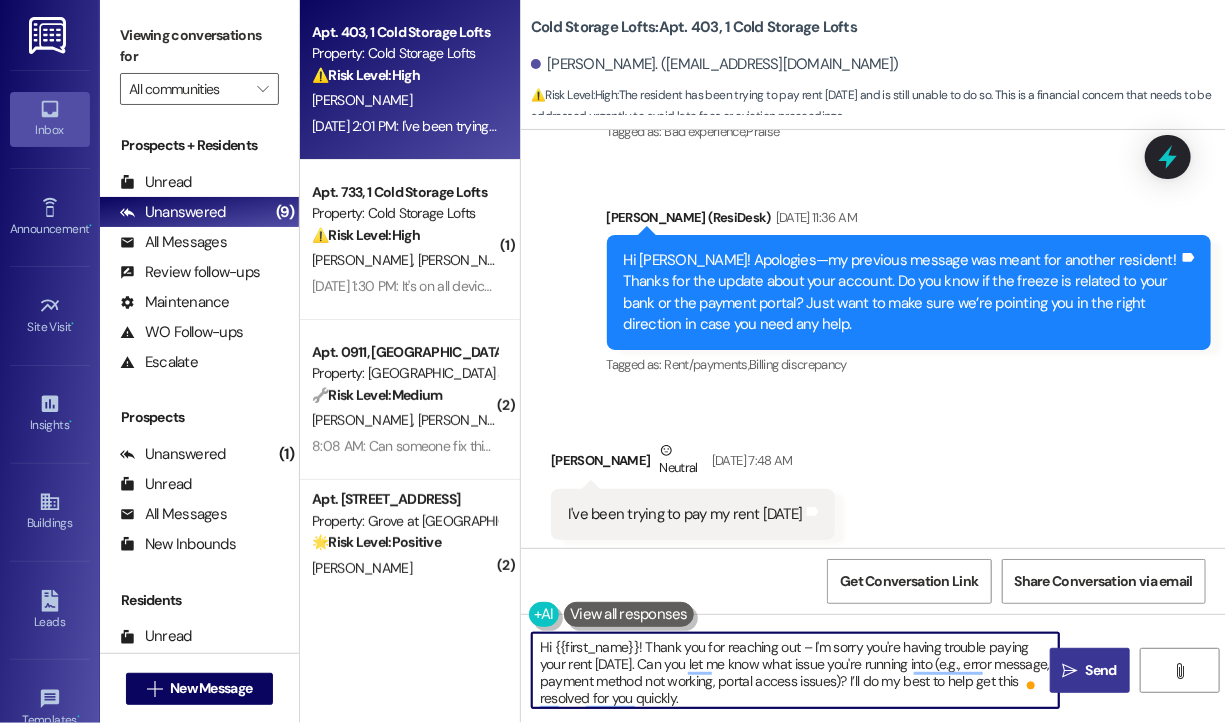 type on "Hi {{first_name}}! Thank you for reaching out – I'm sorry you're having trouble paying your rent [DATE]. Can you let me know what issue you're running into (e.g., error message, payment method not working, portal access issues)? I’ll do my best to help get this resolved for you quickly." 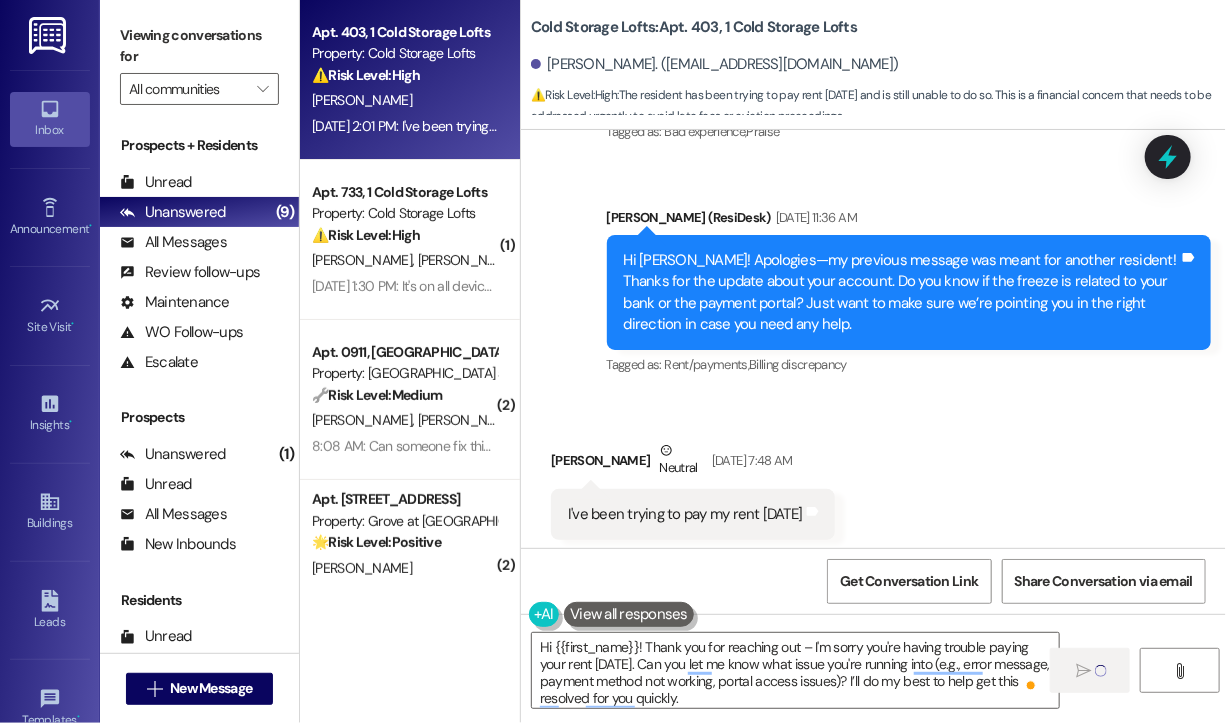 type 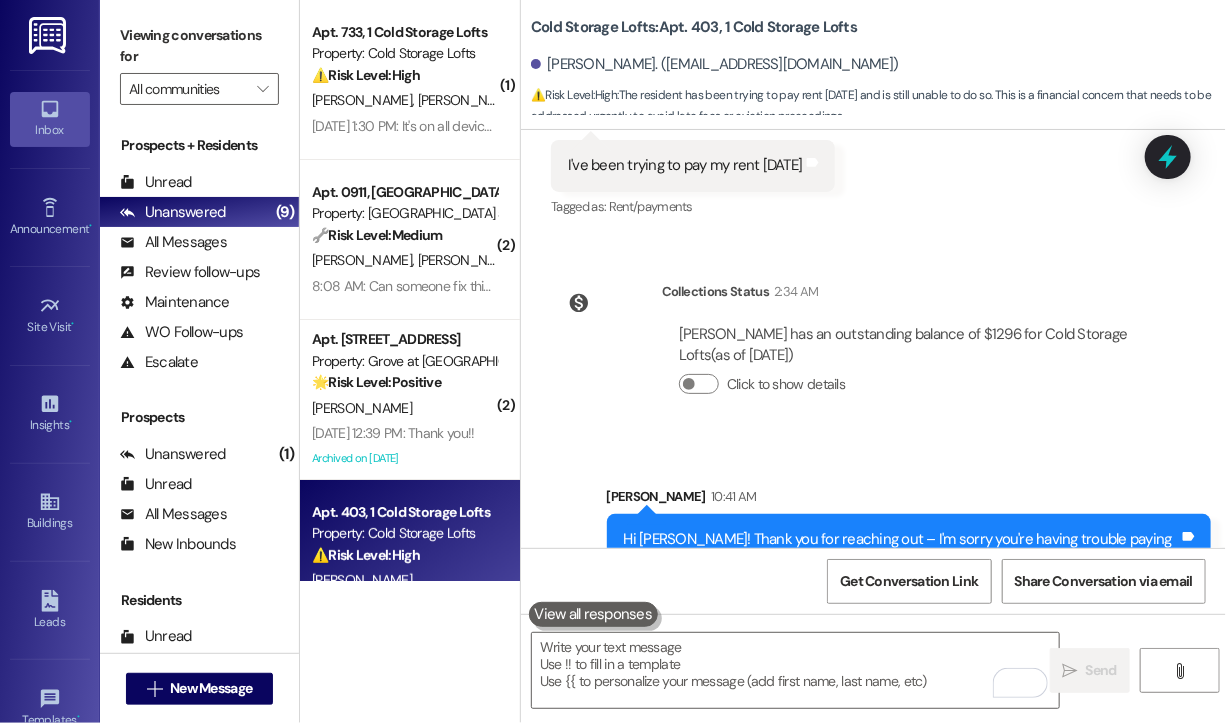 scroll, scrollTop: 25688, scrollLeft: 0, axis: vertical 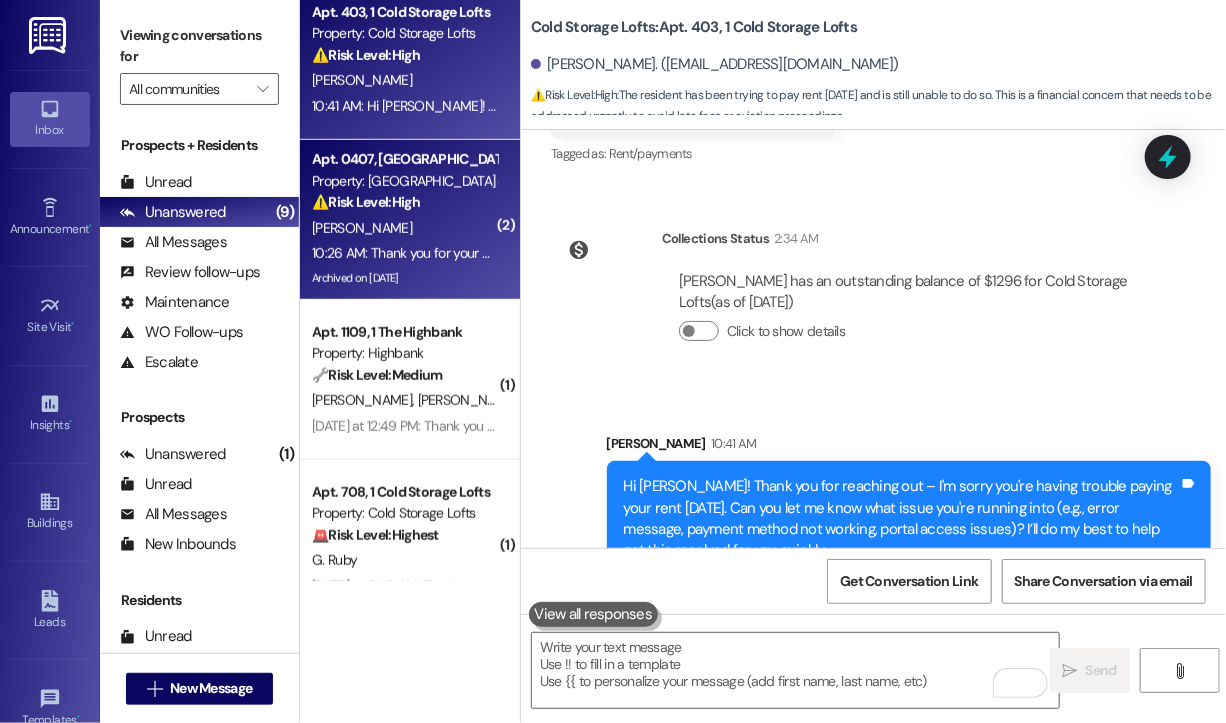 click on "[PERSON_NAME]" at bounding box center (404, 228) 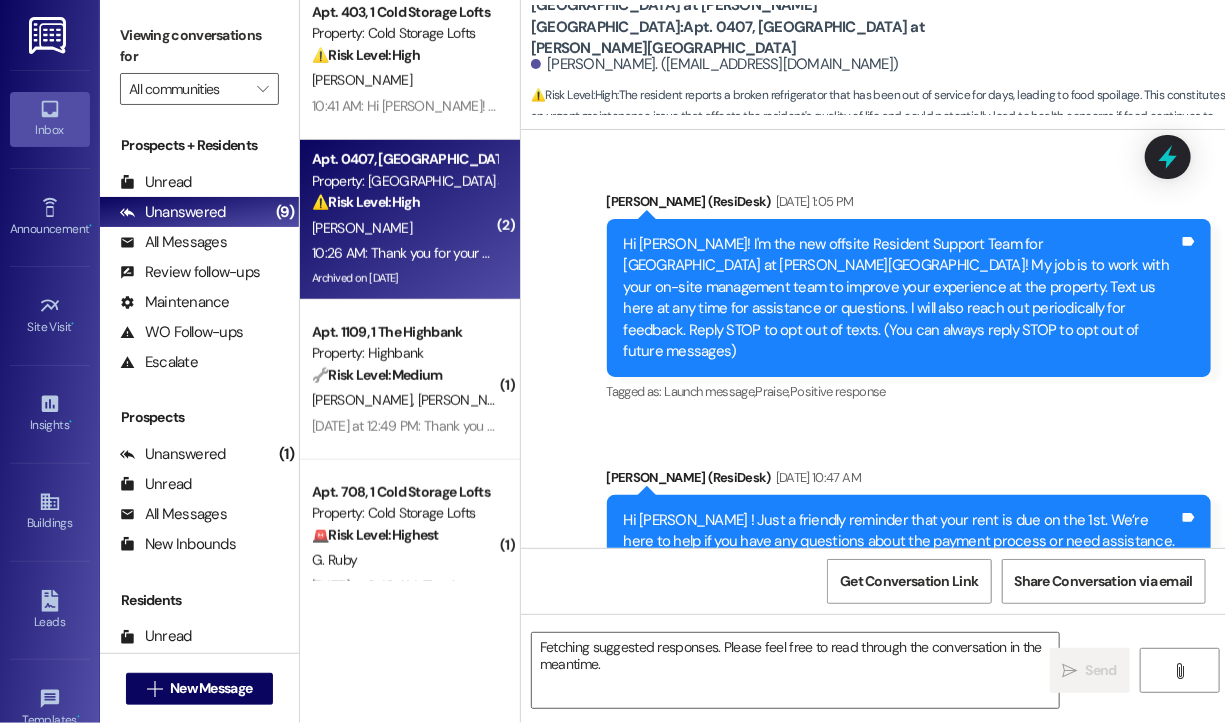 scroll, scrollTop: 32449, scrollLeft: 0, axis: vertical 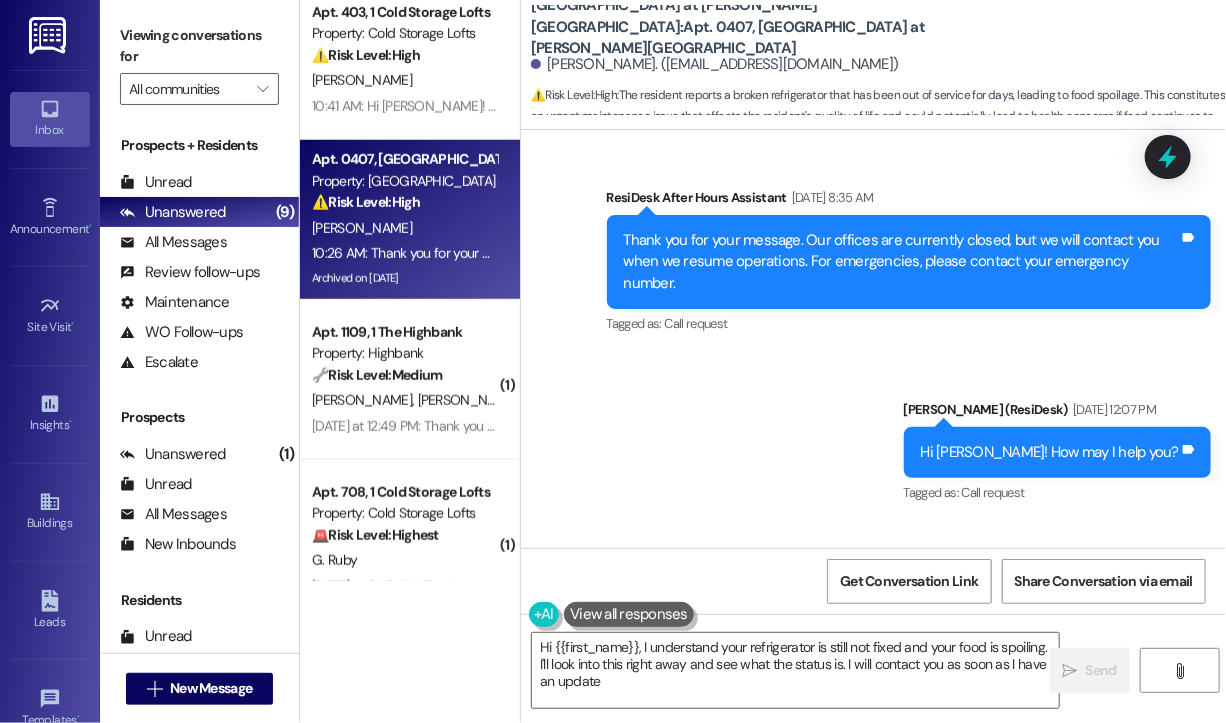 type on "Hi {{first_name}}, I understand your refrigerator is still not fixed and your food is spoiling. I'll look into this right away and see what the status is. I will contact you as soon as I have an update!" 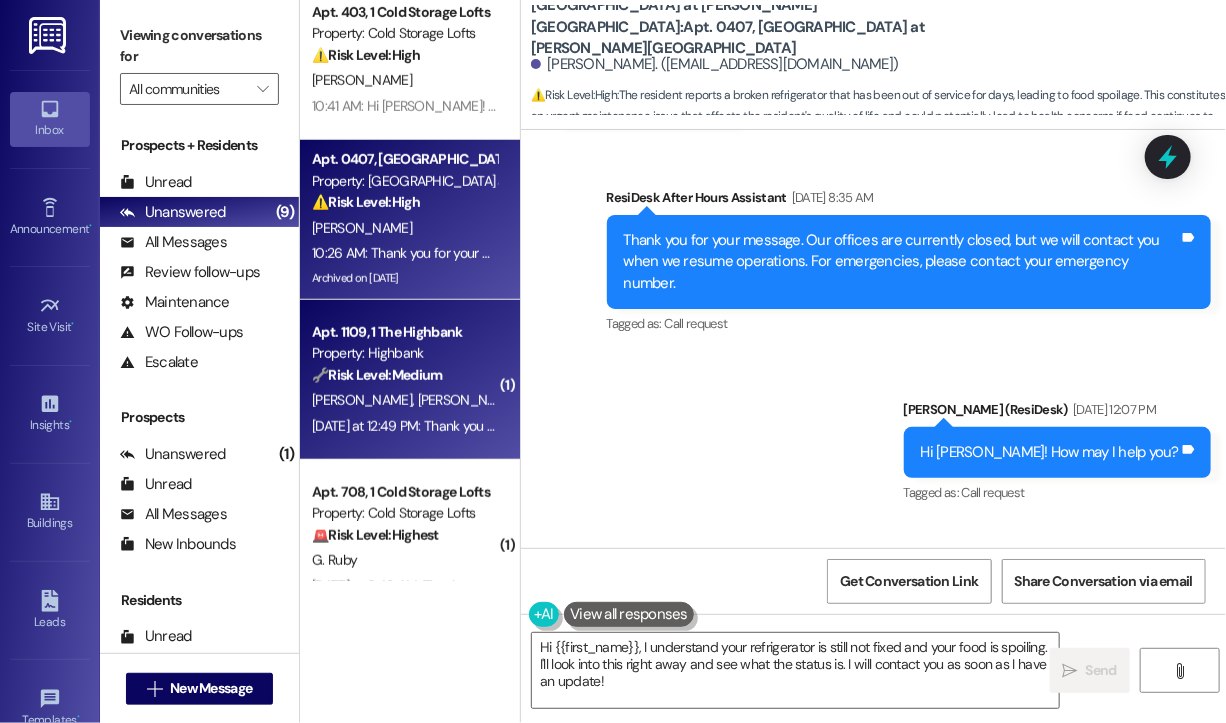 scroll, scrollTop: 699, scrollLeft: 0, axis: vertical 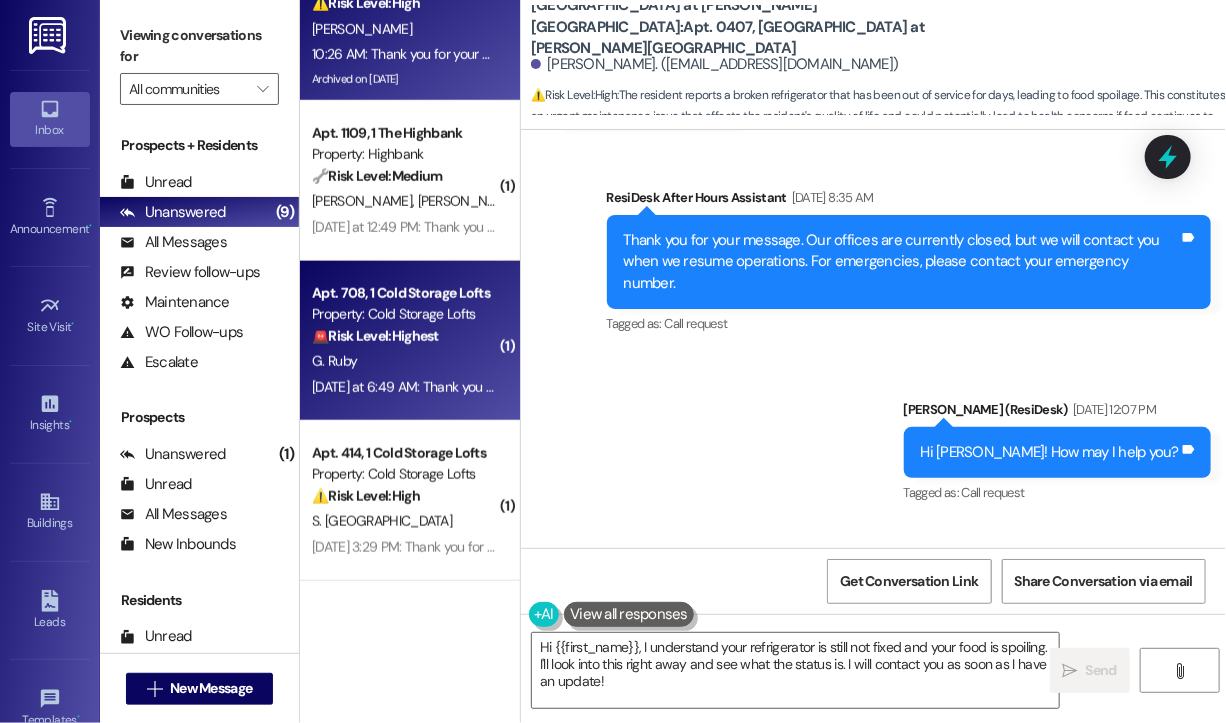 click on "Property: Cold Storage Lofts" at bounding box center (404, 314) 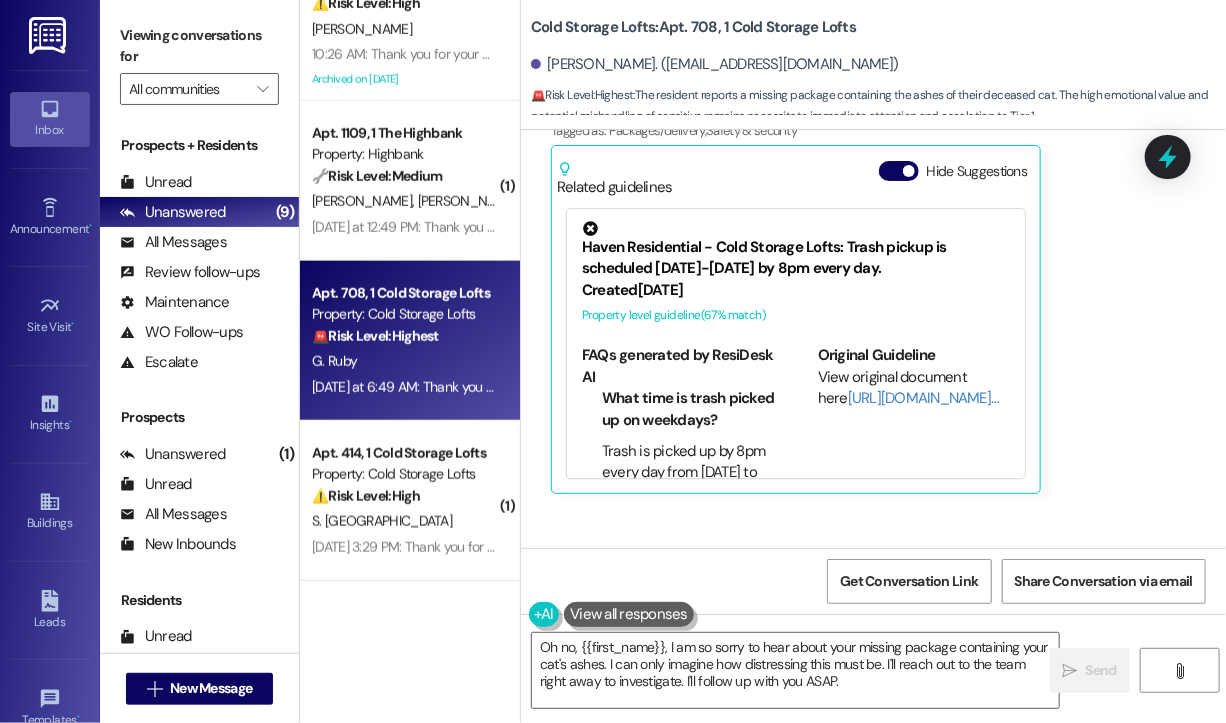 scroll, scrollTop: 20104, scrollLeft: 0, axis: vertical 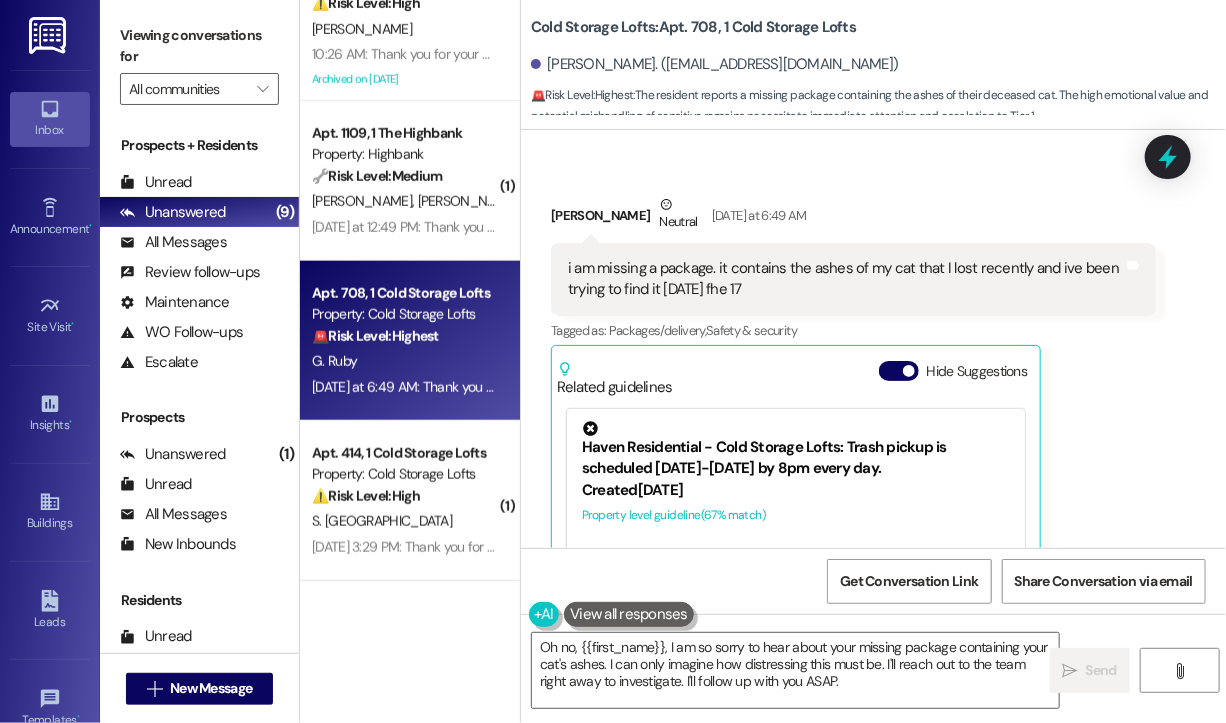 drag, startPoint x: 820, startPoint y: 311, endPoint x: 537, endPoint y: 298, distance: 283.29843 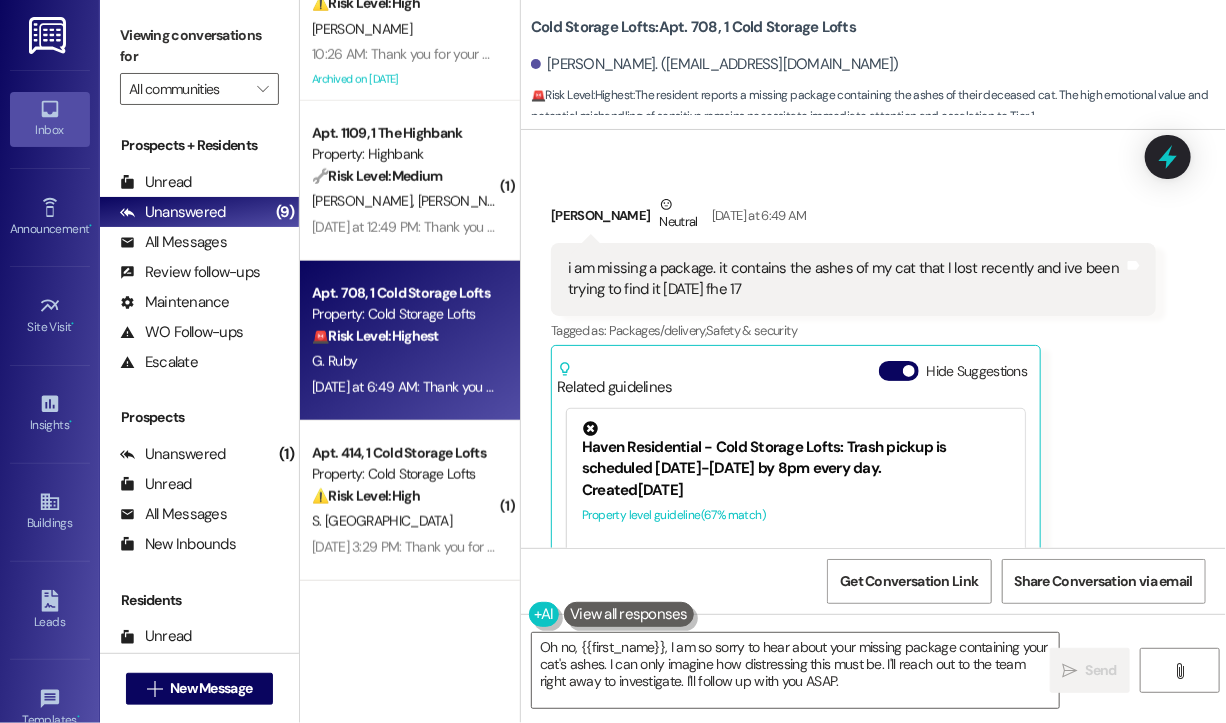 click on "i am missing a package. it contains the ashes of my cat that I lost recently and ive been trying to find it [DATE] fhe 17" at bounding box center [846, 279] 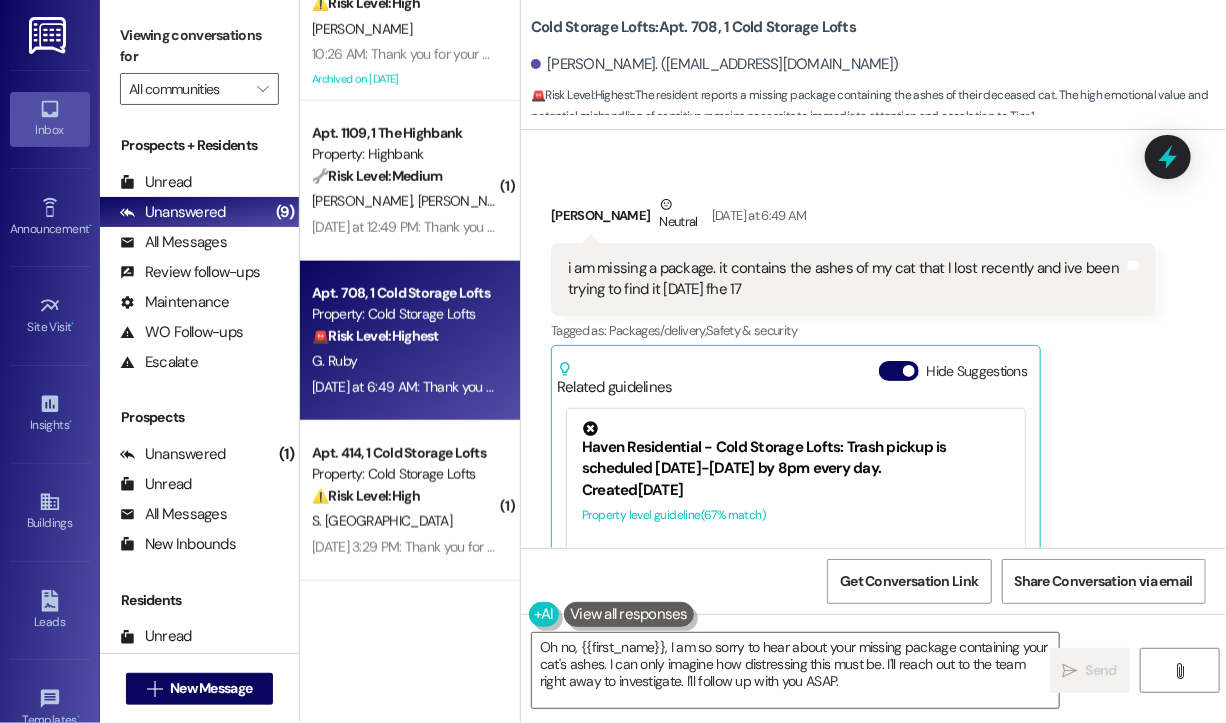copy on "i am missing a package. it contains the ashes of my cat that I lost recently and ive been trying to find it [DATE] fhe 17" 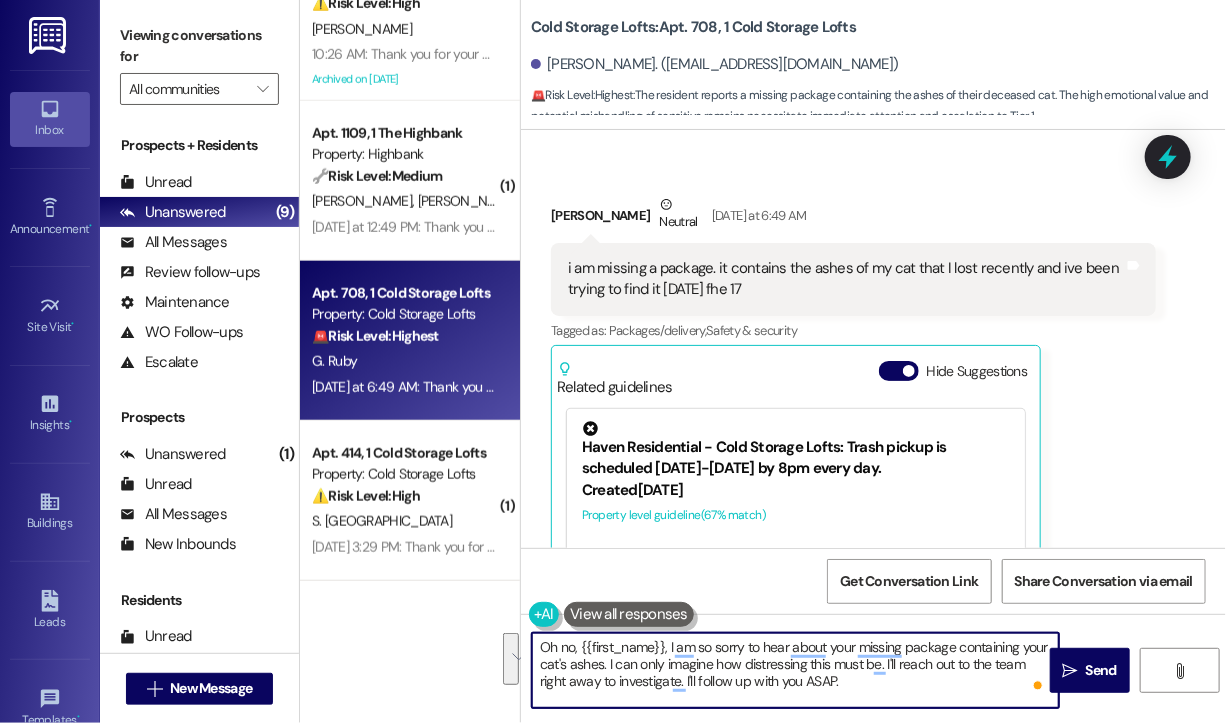 drag, startPoint x: 929, startPoint y: 702, endPoint x: 463, endPoint y: 644, distance: 469.59558 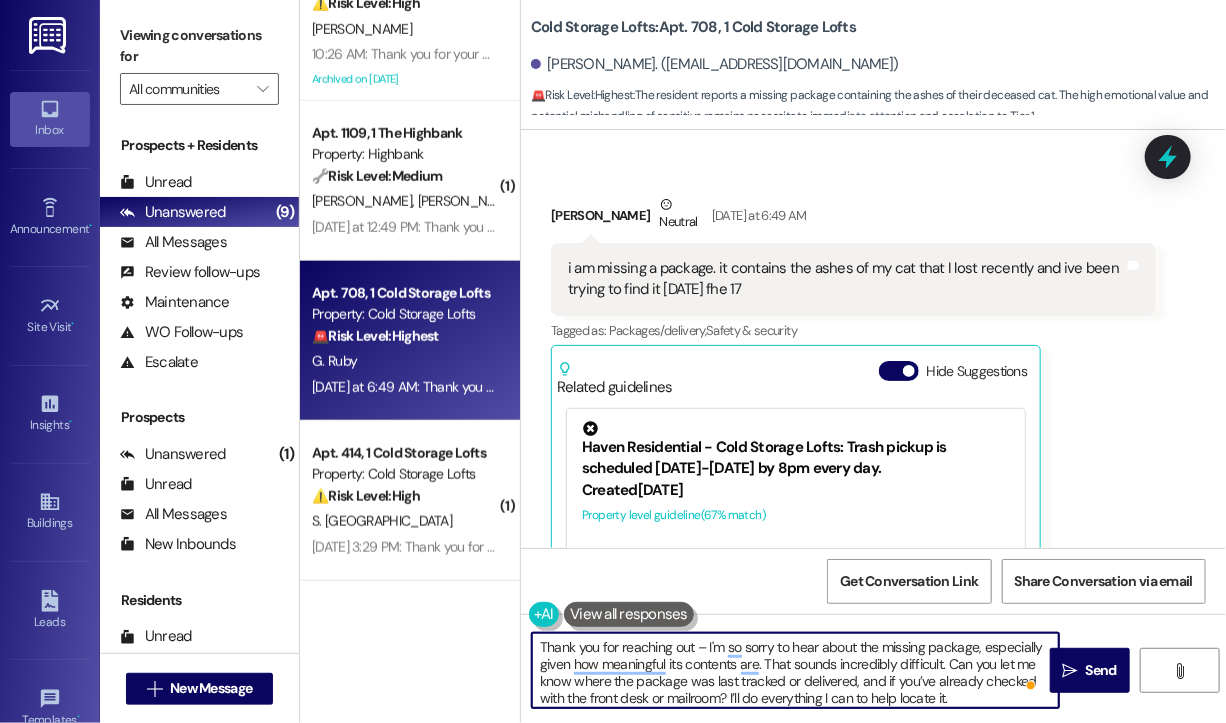 drag, startPoint x: 692, startPoint y: 645, endPoint x: 691, endPoint y: 718, distance: 73.00685 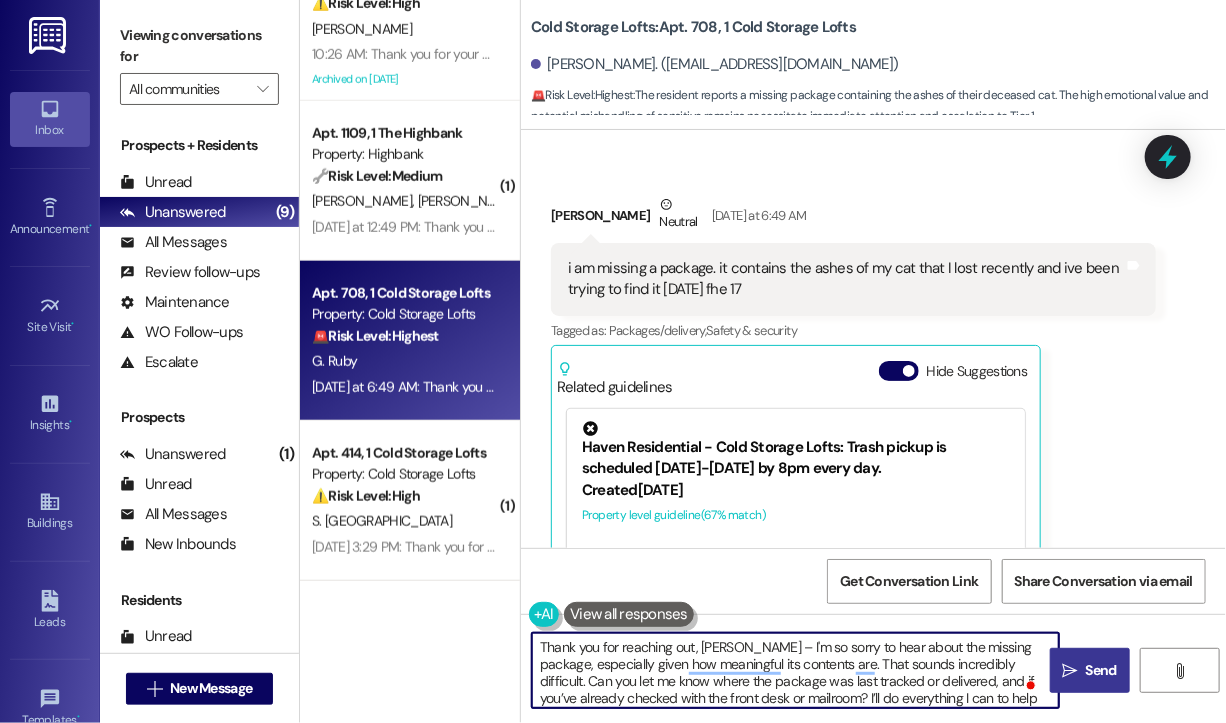 type on "Thank you for reaching out, [PERSON_NAME] – I'm so sorry to hear about the missing package, especially given how meaningful its contents are. That sounds incredibly difficult. Can you let me know where the package was last tracked or delivered, and if you’ve already checked with the front desk or mailroom? I’ll do everything I can to help locate it." 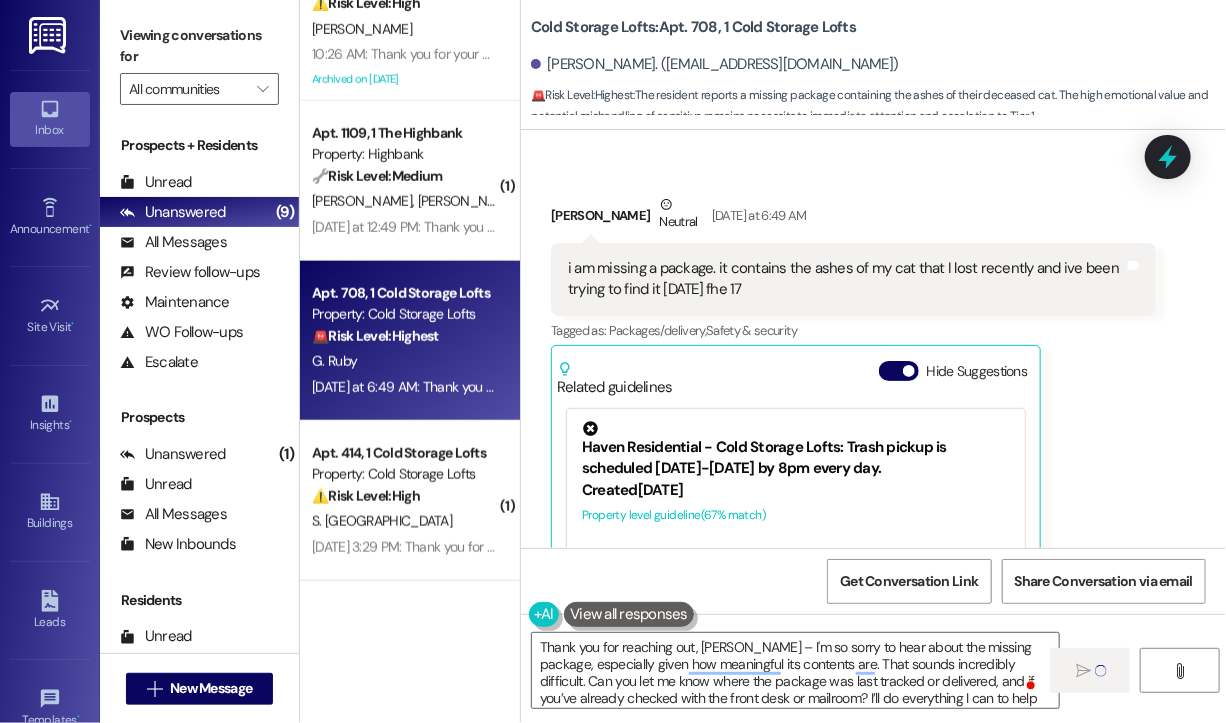 type 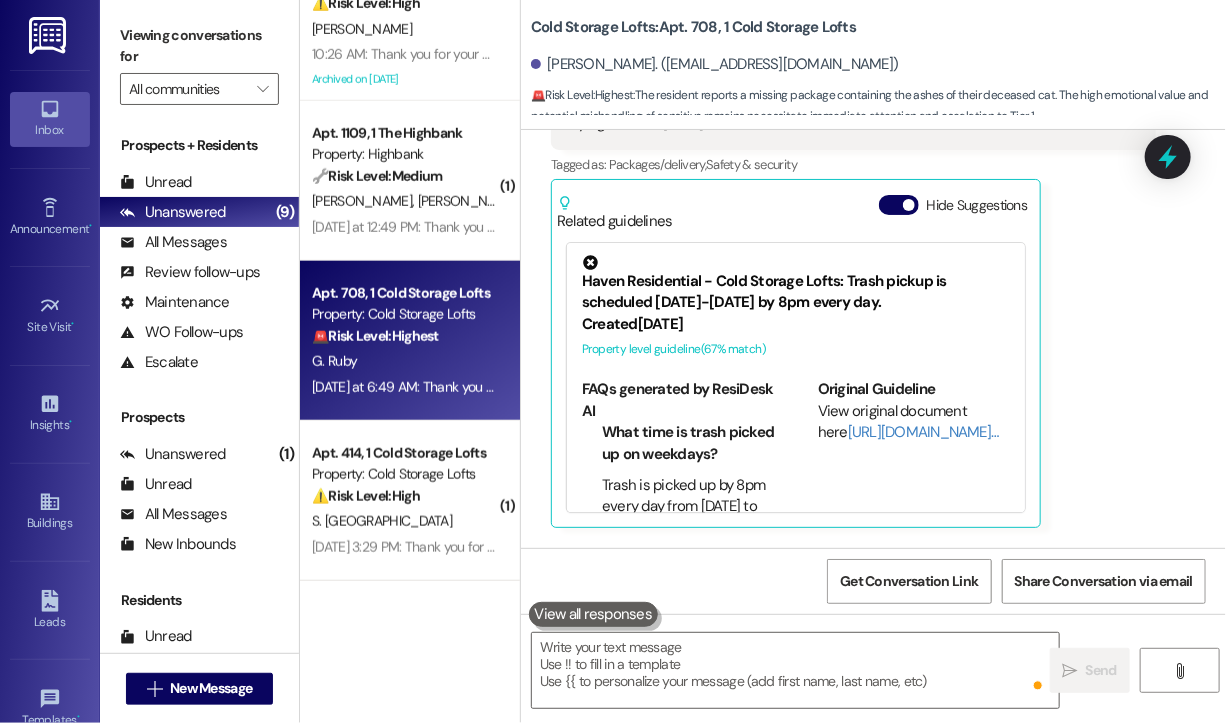 scroll, scrollTop: 20286, scrollLeft: 0, axis: vertical 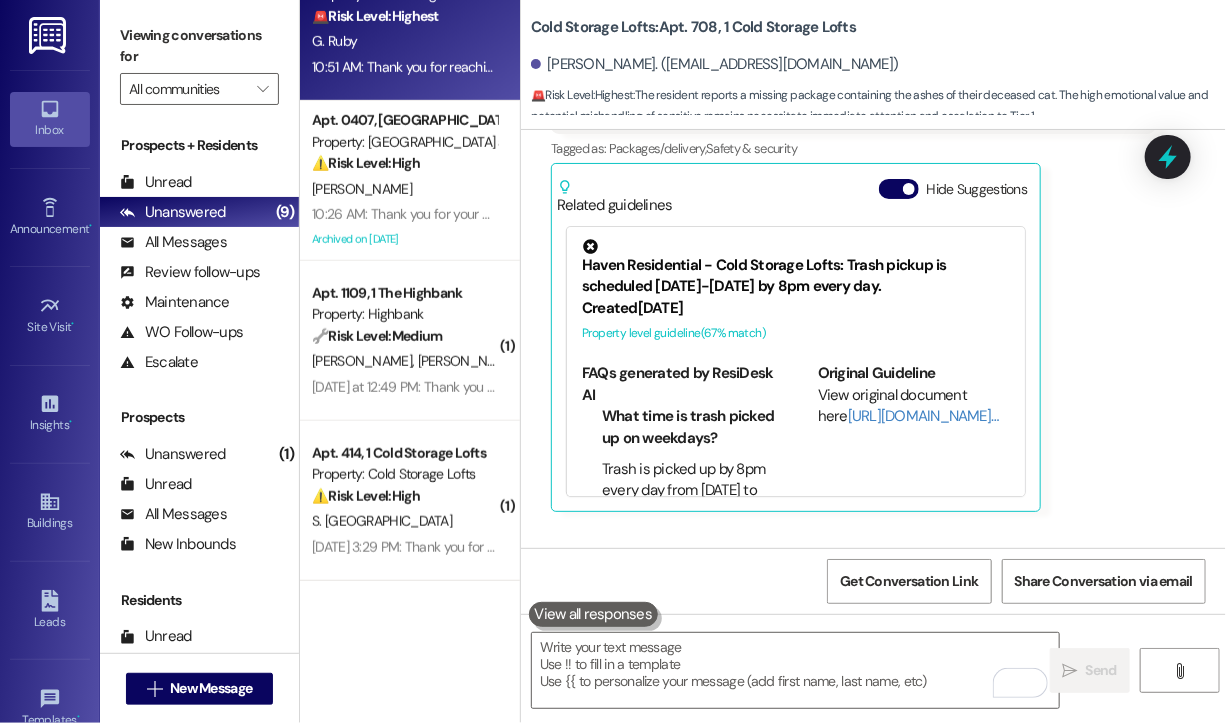 click on "[PERSON_NAME]   Neutral [DATE] at 6:49 AM i am missing a package. it contains the ashes of my cat that I lost recently and ive been trying to find it [DATE] fhe 17 Tags and notes Tagged as:   Packages/delivery ,  Click to highlight conversations about Packages/delivery Safety & security Click to highlight conversations about Safety & security  Related guidelines Hide Suggestions Haven Residential - Cold Storage Lofts: Trash pickup is scheduled [DATE]-[DATE] by 8pm every day. Created  [DATE] Property level guideline  ( 67 % match) FAQs generated by ResiDesk AI What time is trash picked up on weekdays? Trash is picked up by 8pm every day from [DATE] to [DATE]. Is there trash pickup on Fridays and Saturdays? The document doesn't mention trash pickup on Fridays and Saturdays. It only specifies [DATE] to [DATE] pickup. Do I need to take my trash out at a specific time? While a specific time isn't mentioned, it's advisable to have your trash out well before 8pm to ensure it's picked up.  ( 67" at bounding box center [853, 262] 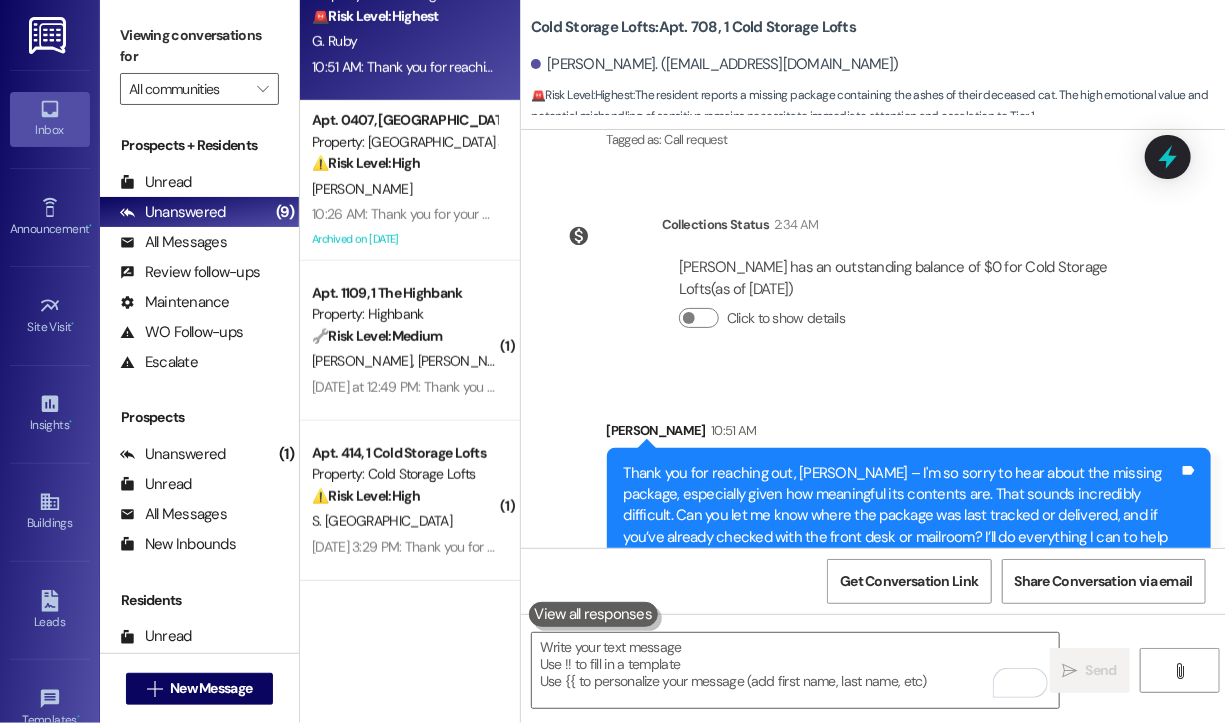 scroll, scrollTop: 20928, scrollLeft: 0, axis: vertical 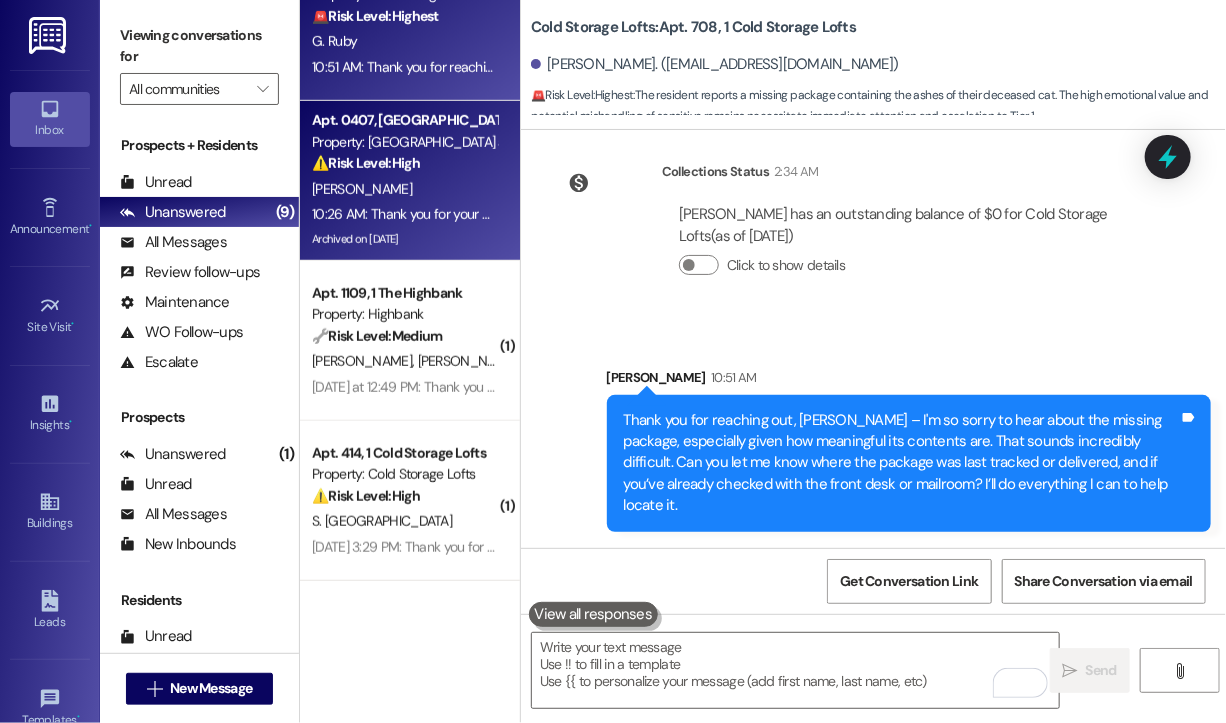 click on "Archived on [DATE]" at bounding box center (404, 239) 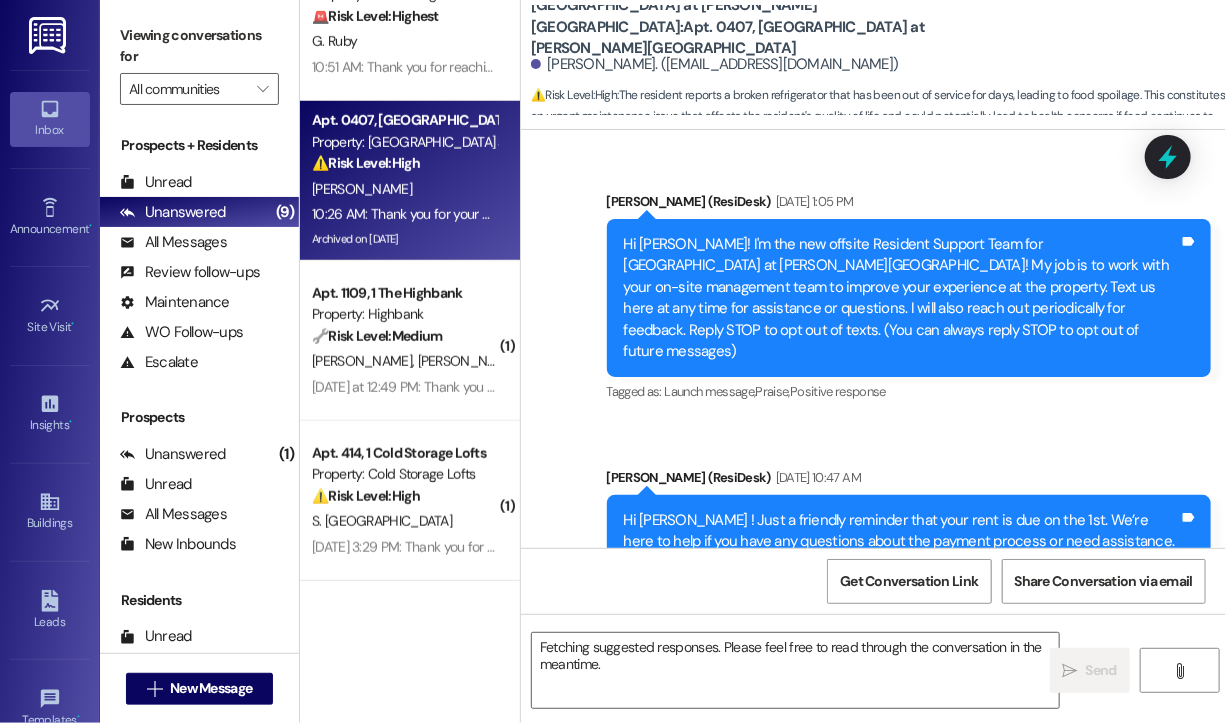 scroll, scrollTop: 32259, scrollLeft: 0, axis: vertical 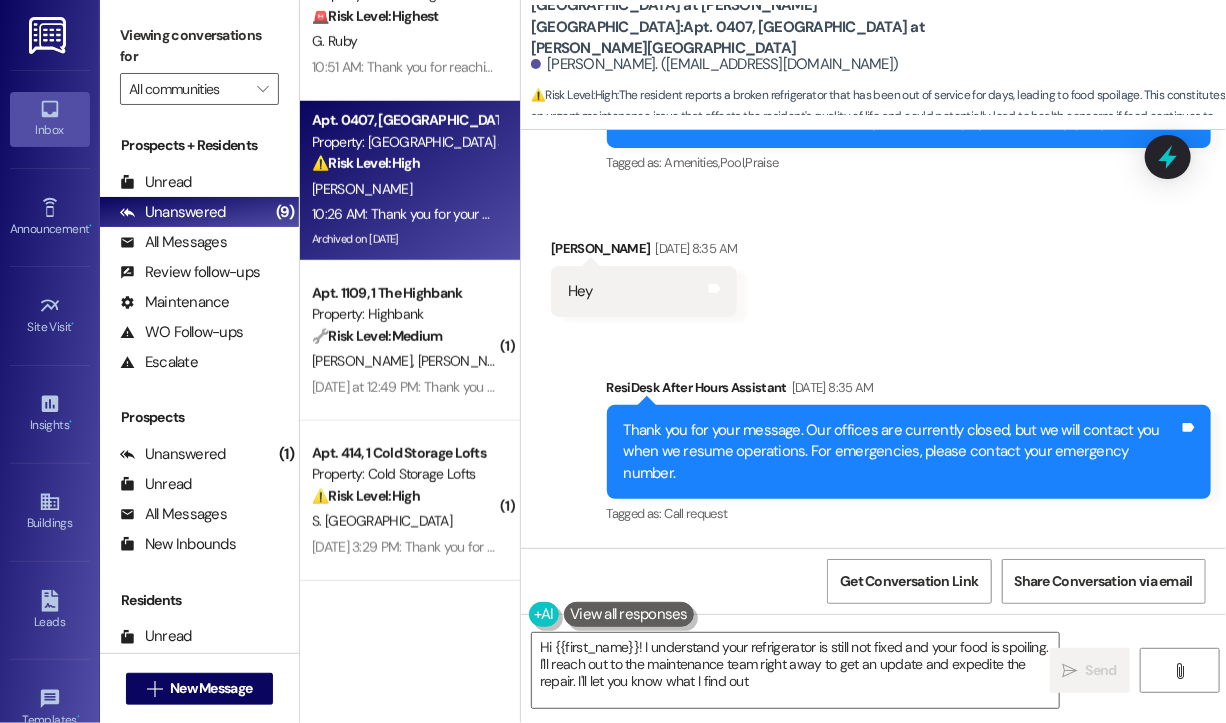 type on "Hi {{first_name}}! I understand your refrigerator is still not fixed and your food is spoiling. I'll reach out to the maintenance team right away to get an update and expedite the repair. I'll let you know what I find out." 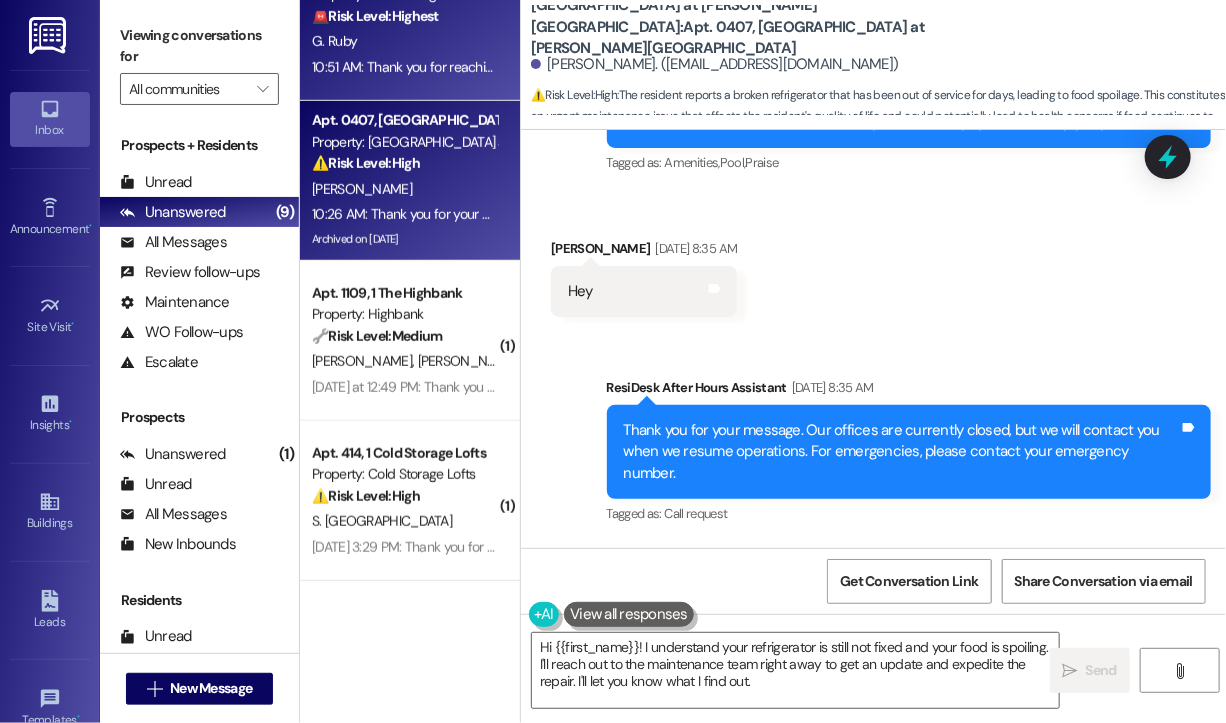 click on "10:51 AM: Thank you for reaching out, [PERSON_NAME] – I'm so sorry to hear about the missing package, especially given how meaningful its contents are. That sounds incredibly difficult. Can you let me know where the package was last tracked or delivered, and if you’ve already checked with the front desk or mailroom? I’ll do everything I can to help locate it. 10:51 AM: Thank you for reaching out, [PERSON_NAME] – I'm so sorry to hear about the missing package, especially given how meaningful its contents are. That sounds incredibly difficult. Can you let me know where the package was last tracked or delivered, and if you’ve already checked with the front desk or mailroom? I’ll do everything I can to help locate it." at bounding box center [404, 67] 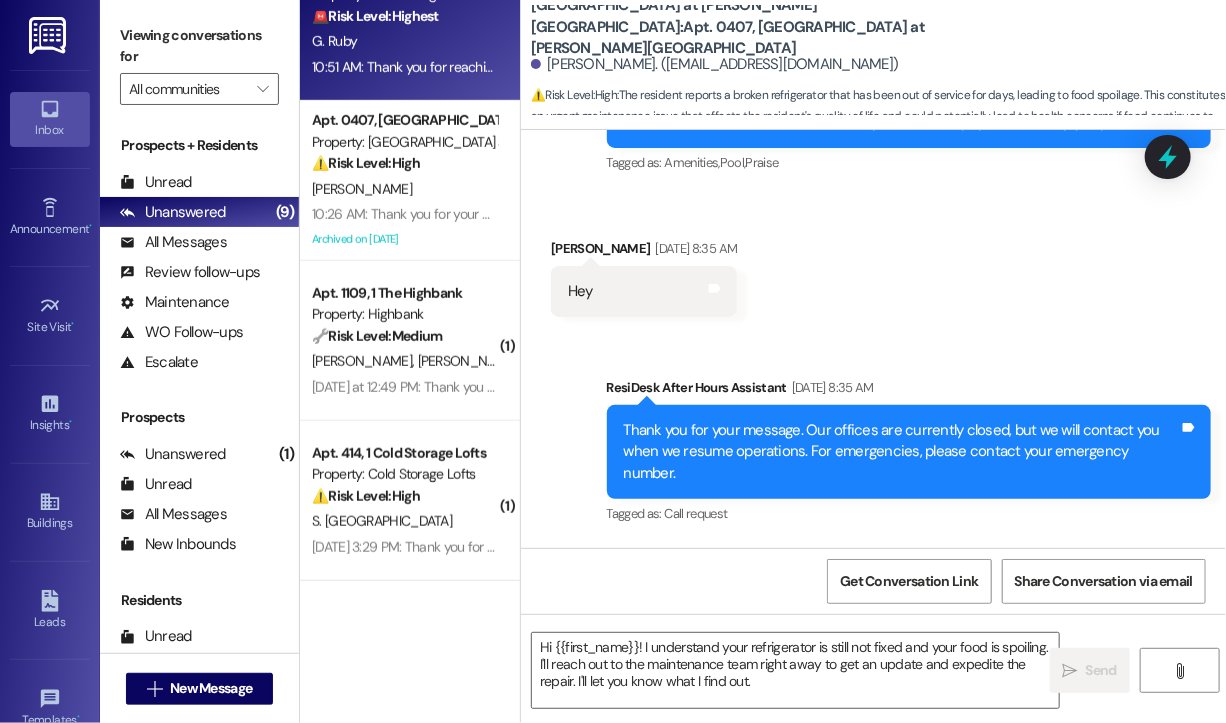 type on "Fetching suggested responses. Please feel free to read through the conversation in the meantime." 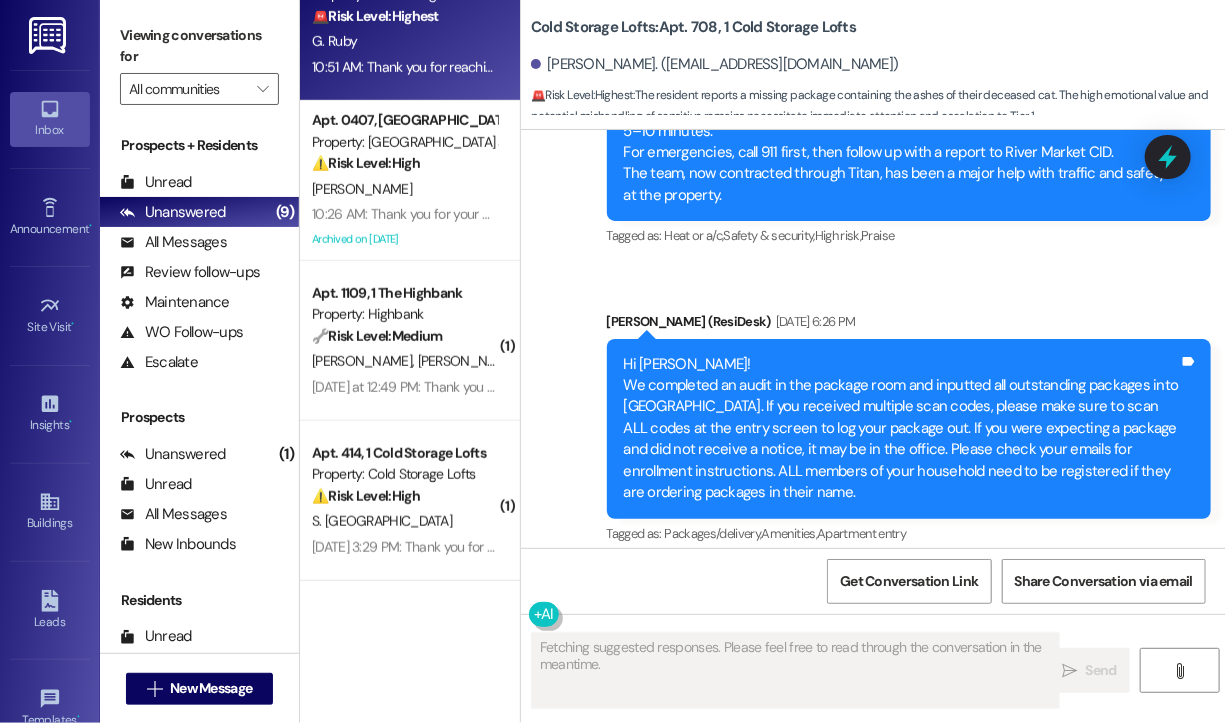 scroll, scrollTop: 20286, scrollLeft: 0, axis: vertical 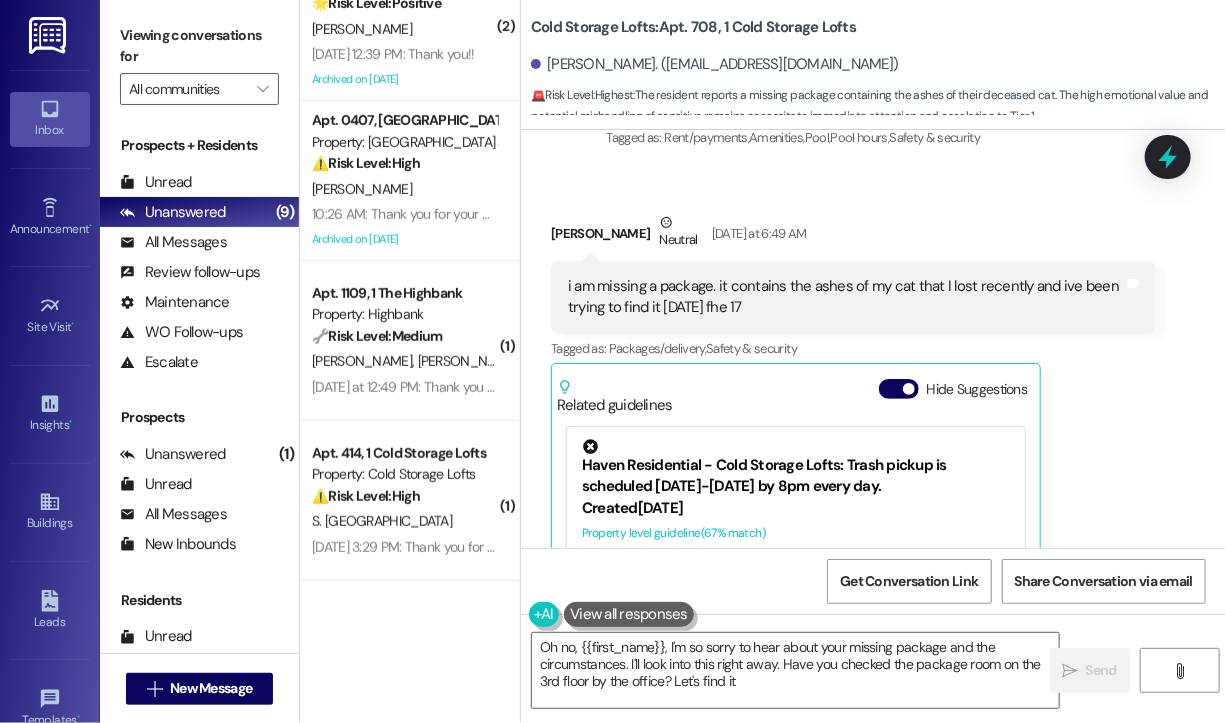 type on "Oh no, {{first_name}}, I'm so sorry to hear about your missing package and the circumstances. I'll look into this right away. Have you checked the package room on the 3rd floor by the office? Let's find it!" 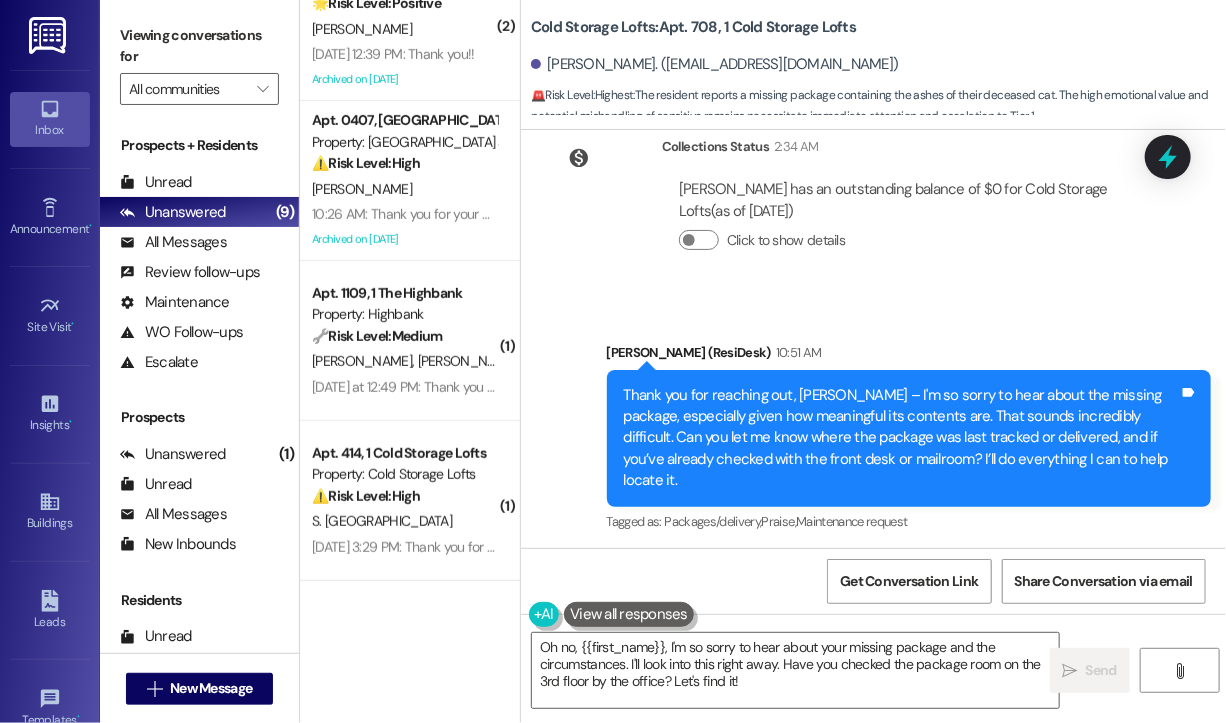 scroll, scrollTop: 20958, scrollLeft: 0, axis: vertical 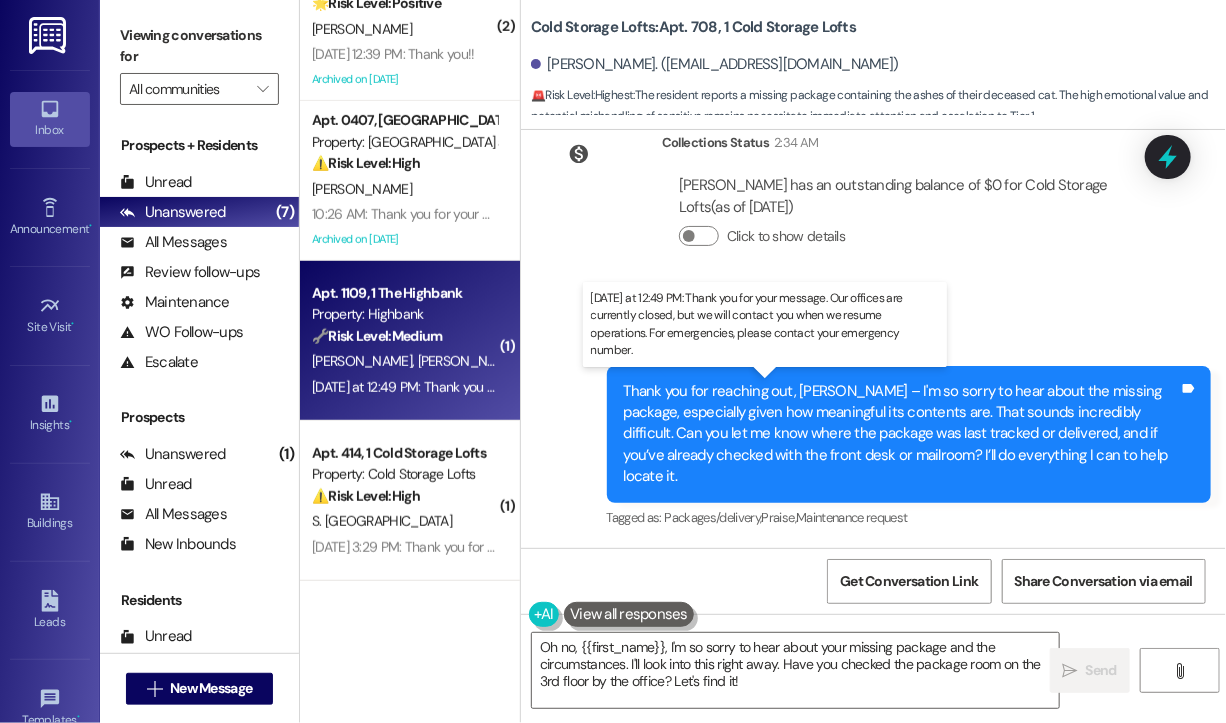 click on "[DATE] at 12:49 PM: Thank you for your message. Our offices are currently closed, but we will contact you when we resume operations. For emergencies, please contact your emergency number. [DATE] at 12:49 PM: Thank you for your message. Our offices are currently closed, but we will contact you when we resume operations. For emergencies, please contact your emergency number." at bounding box center (870, 387) 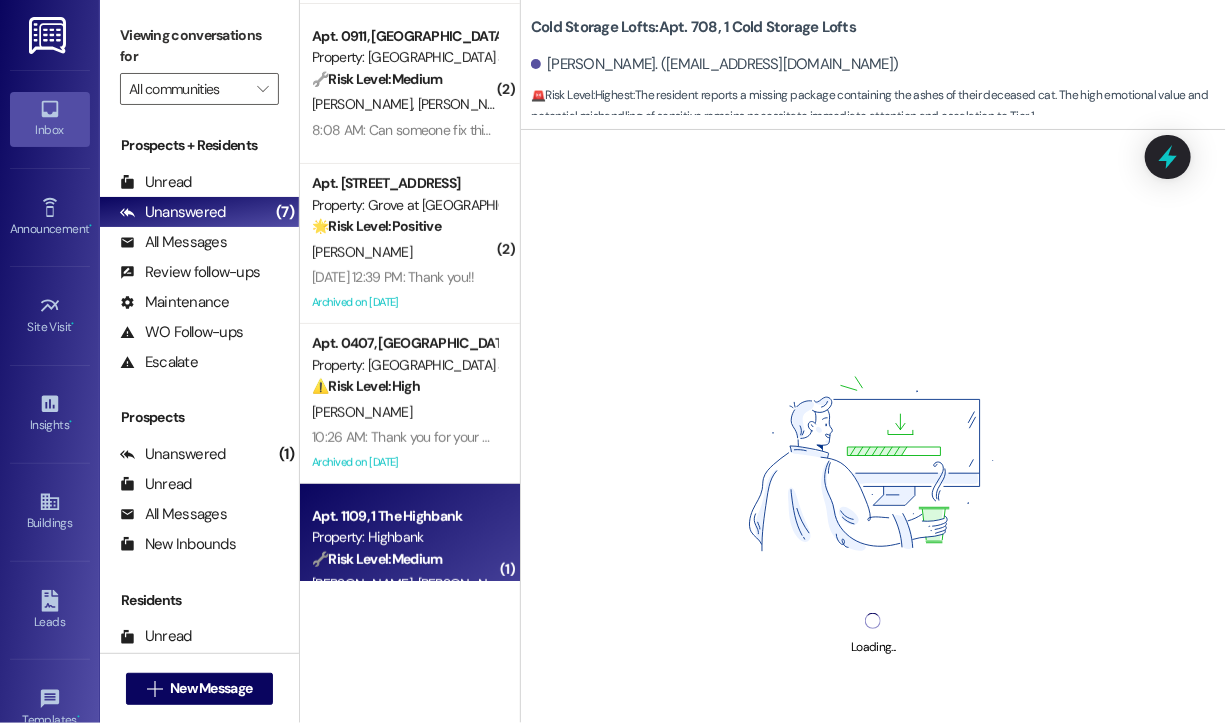 scroll, scrollTop: 0, scrollLeft: 0, axis: both 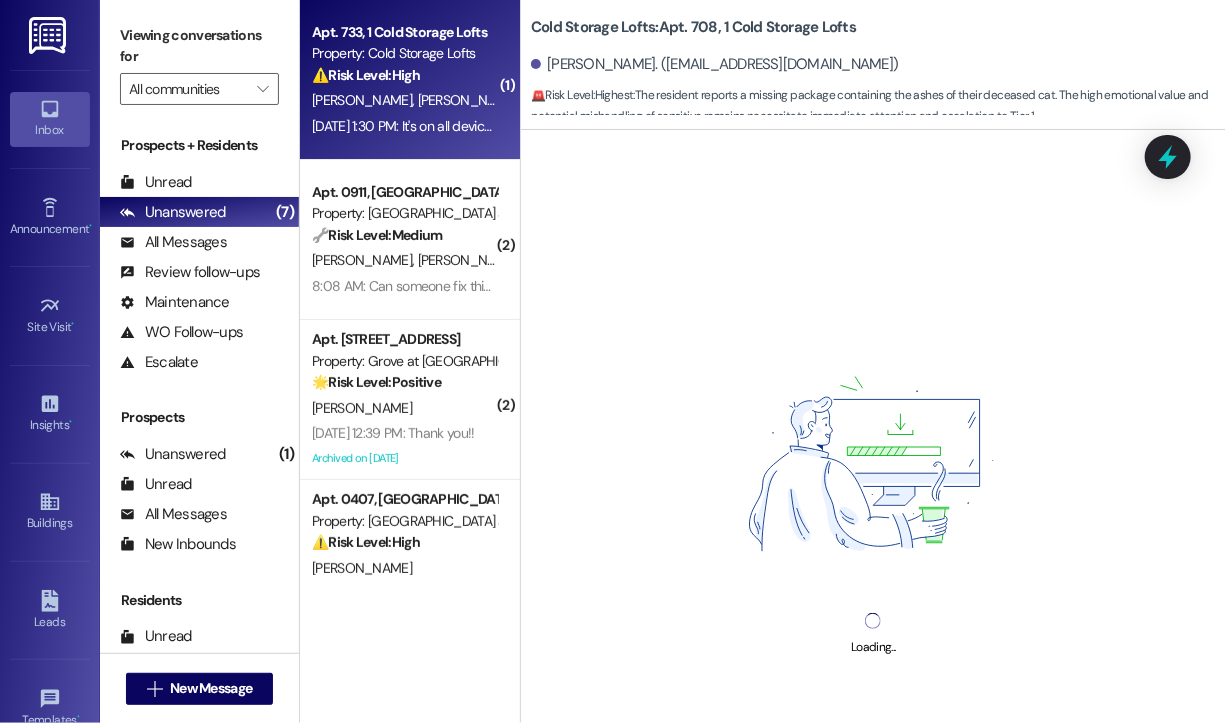 click on "[DATE] 1:30 PM: It's on all devices, and it happens at random times throughout the day.  [DATE] 1:30 PM: It's on all devices, and it happens at random times throughout the day." at bounding box center [404, 126] 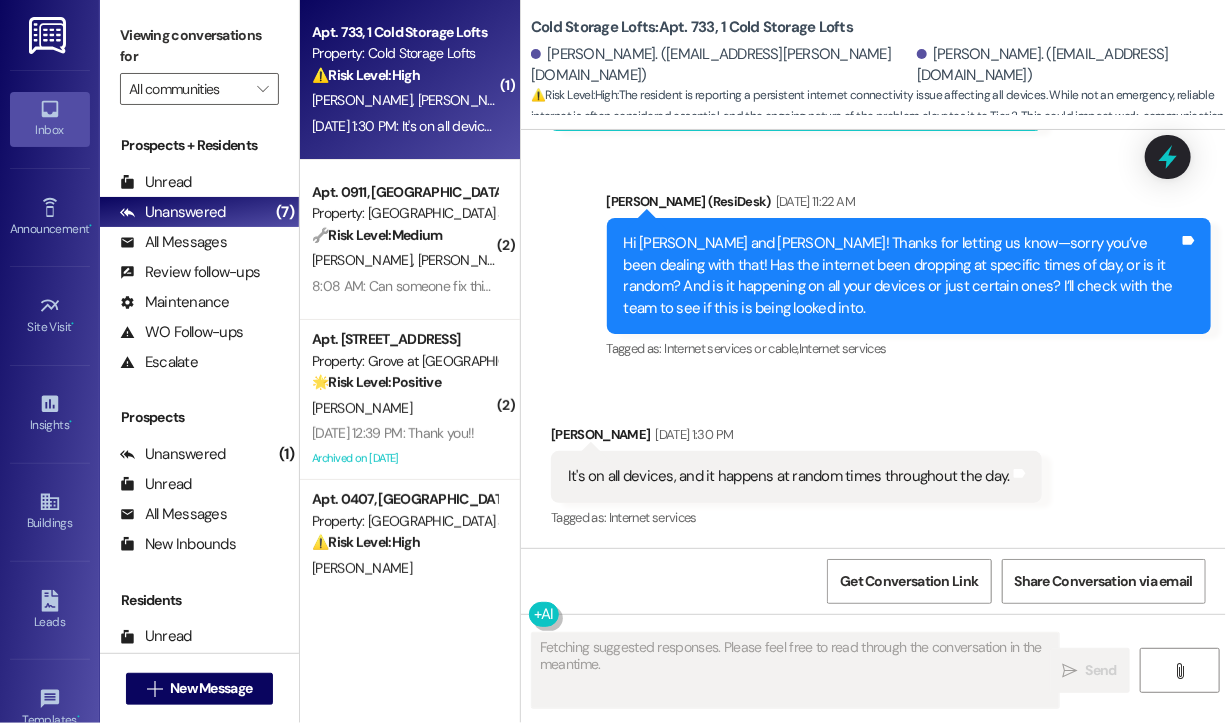 scroll, scrollTop: 23503, scrollLeft: 0, axis: vertical 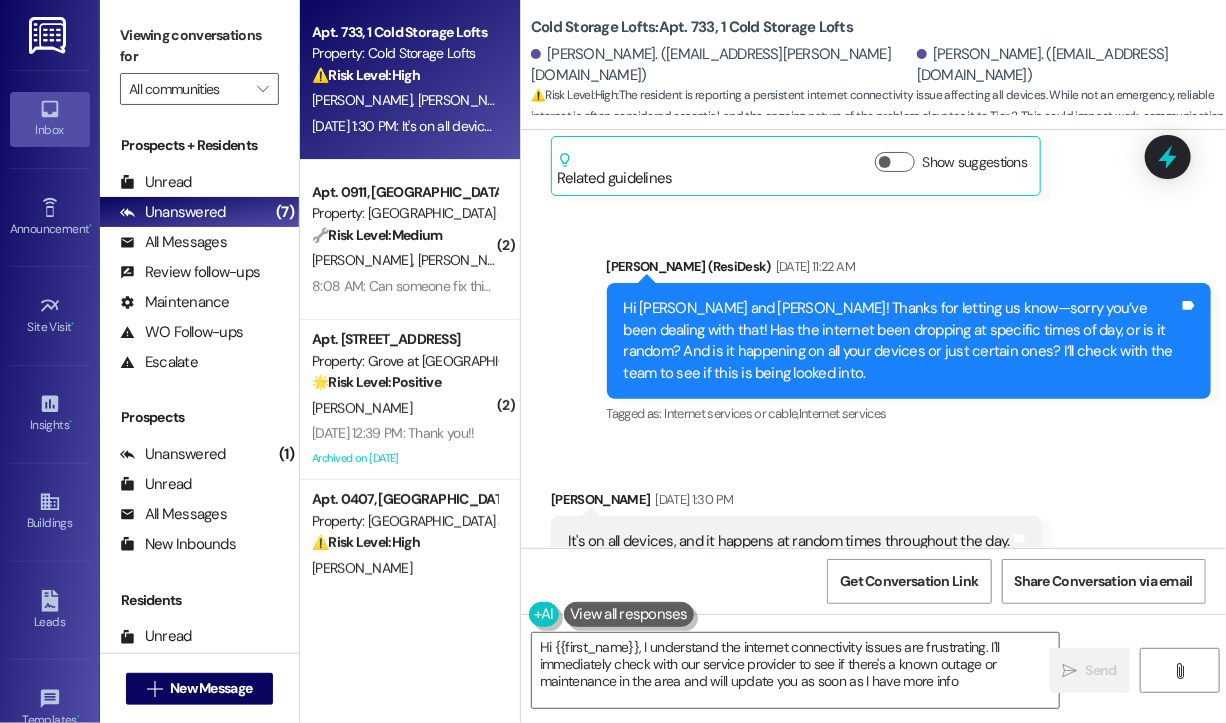 type on "Hi {{first_name}}, I understand the internet connectivity issues are frustrating. I'll immediately check with our service provider to see if there's a known outage or maintenance in the area and will update you as soon as I have more info." 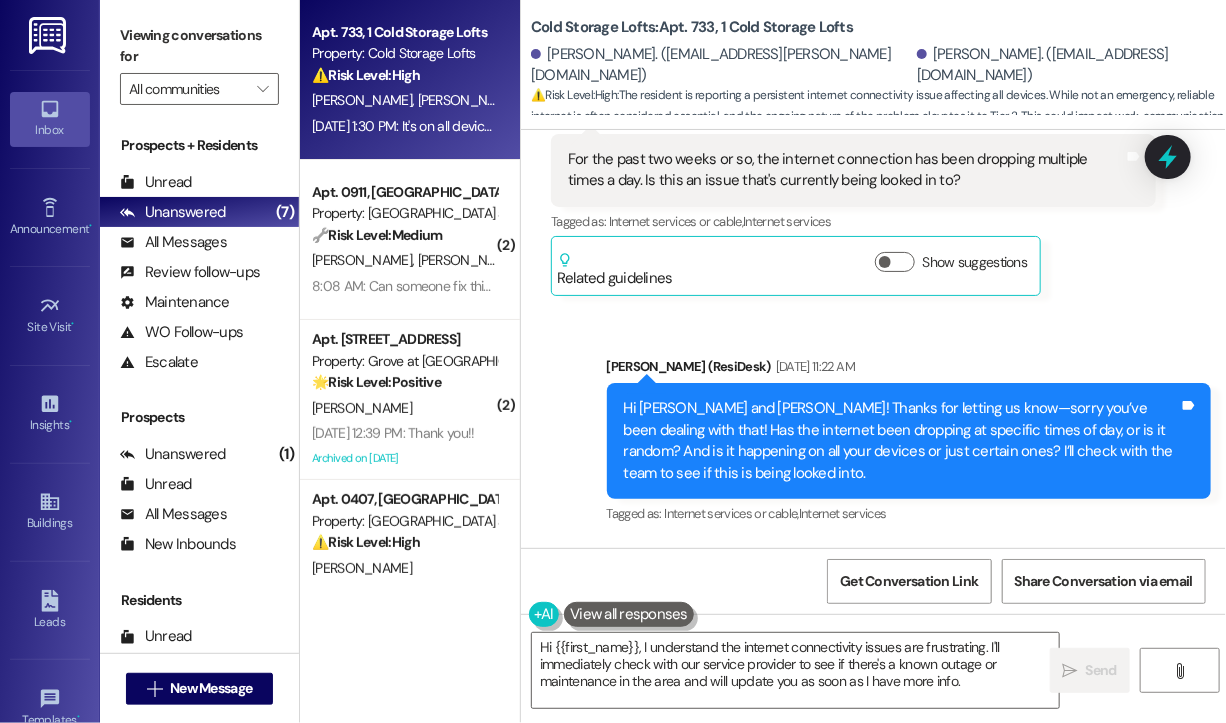 scroll, scrollTop: 23203, scrollLeft: 0, axis: vertical 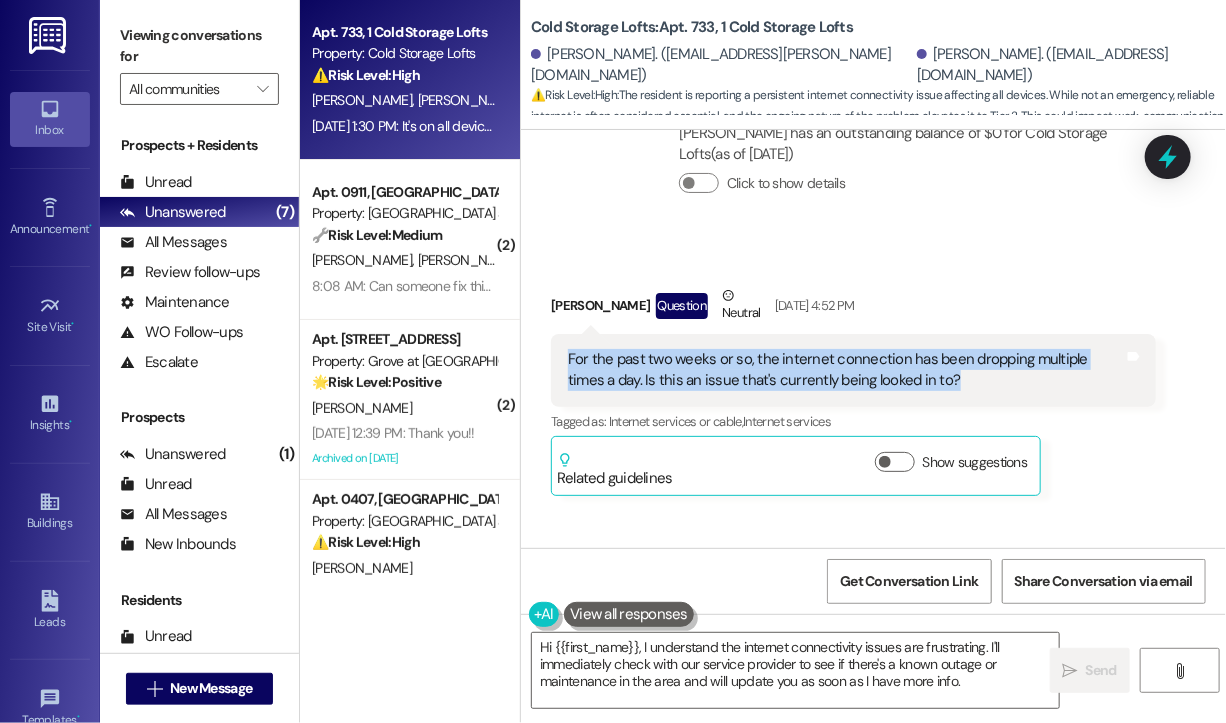 drag, startPoint x: 932, startPoint y: 323, endPoint x: 560, endPoint y: 302, distance: 372.5923 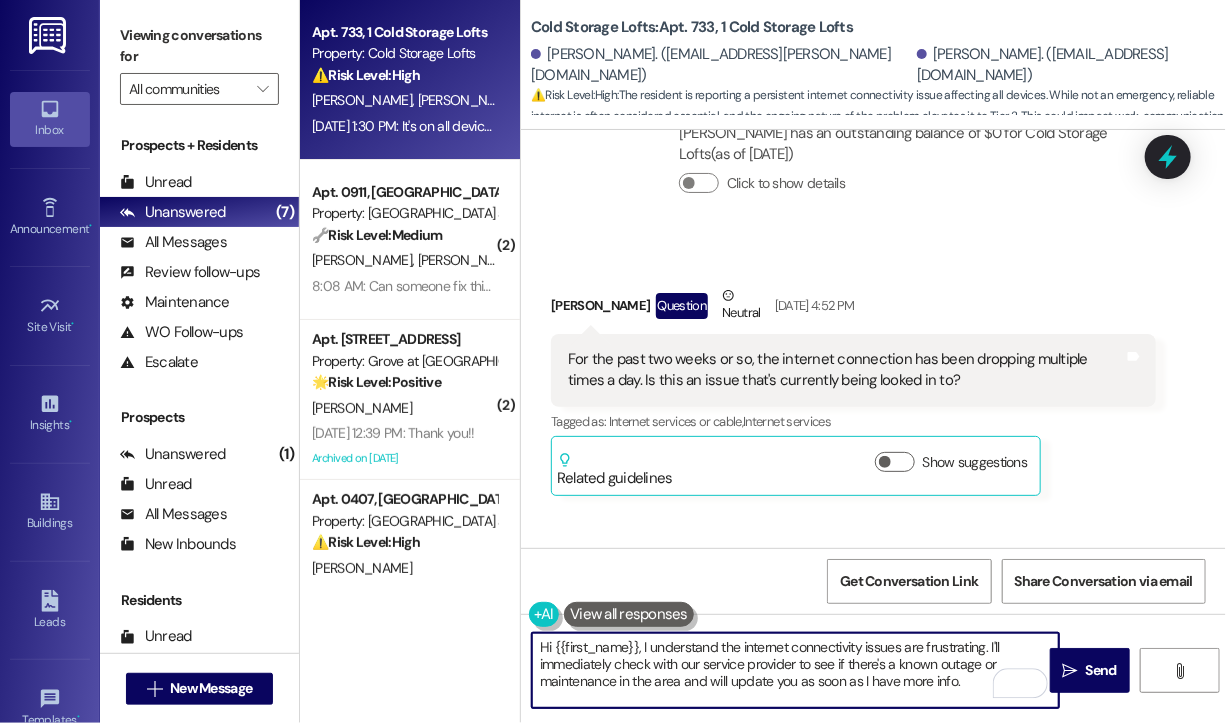 drag, startPoint x: 964, startPoint y: 679, endPoint x: 638, endPoint y: 647, distance: 327.56677 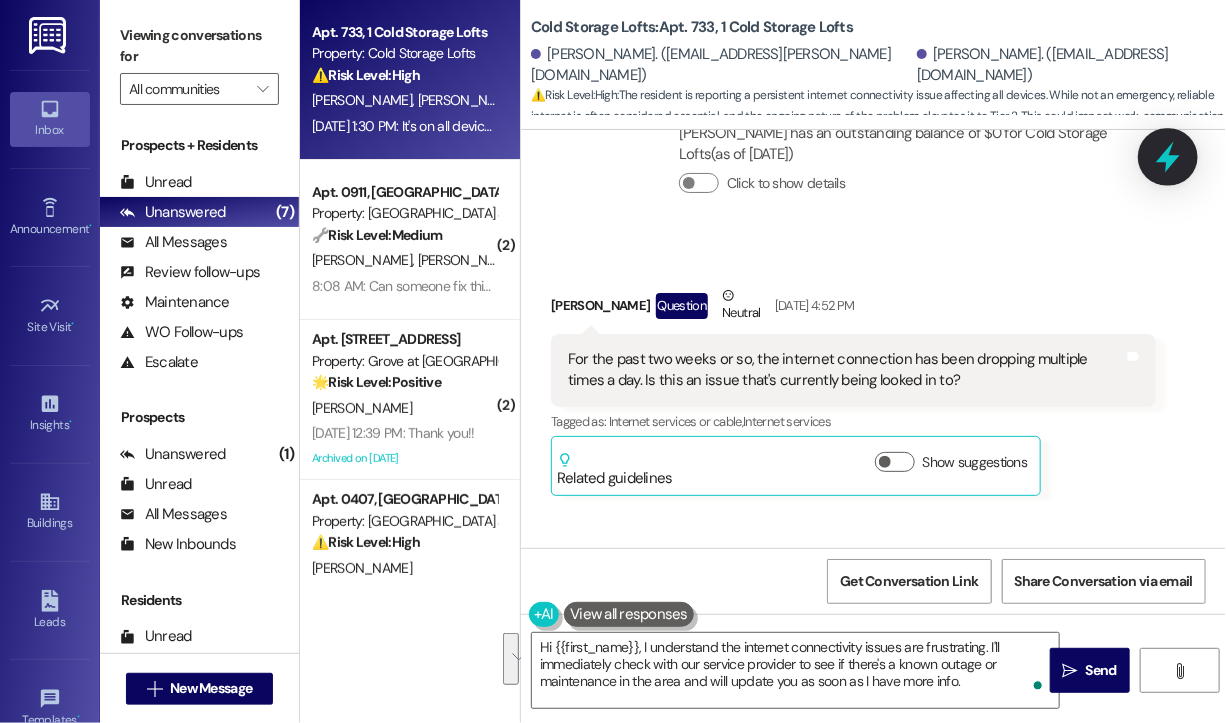 click 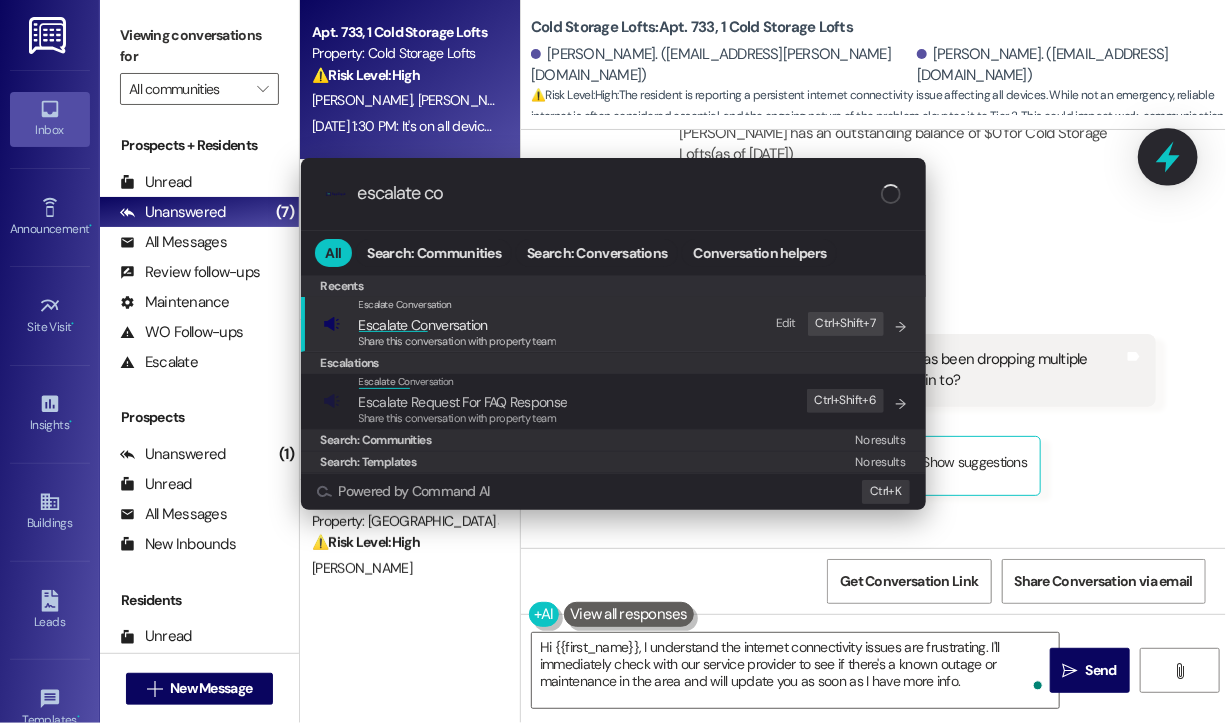 type on "escalate con" 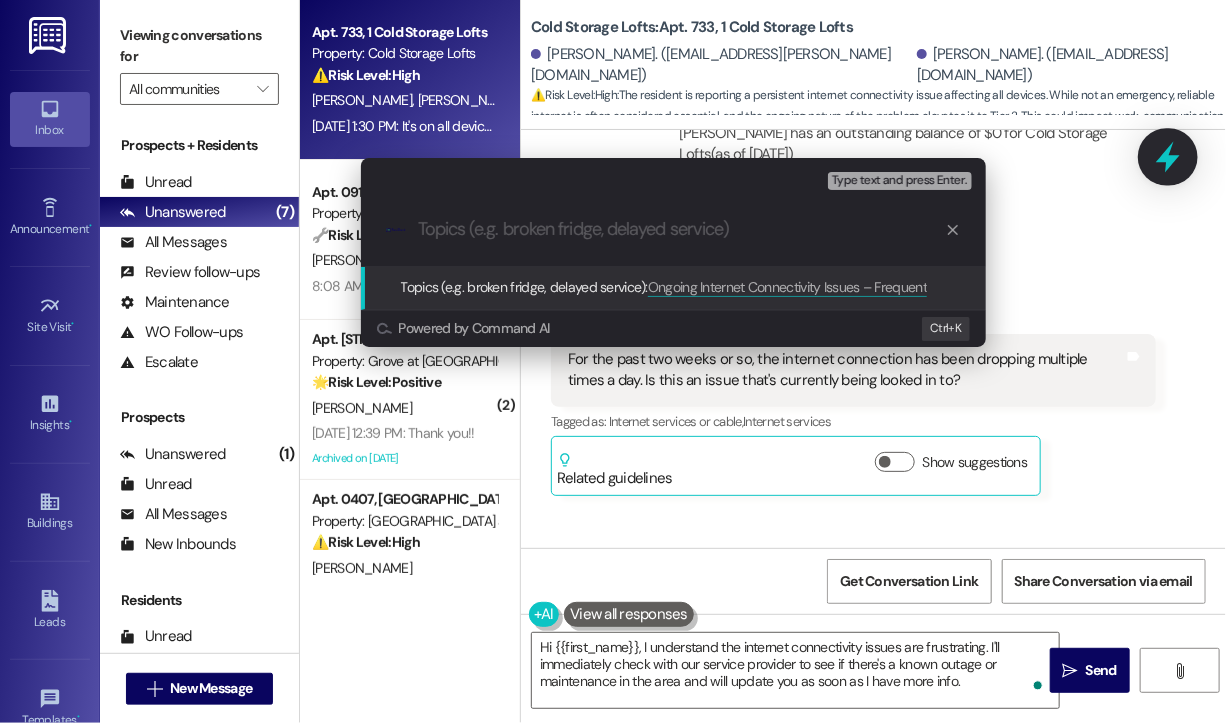 type on "Ongoing Internet Connectivity Issues – Frequent Drops Over the Past Two Weeks" 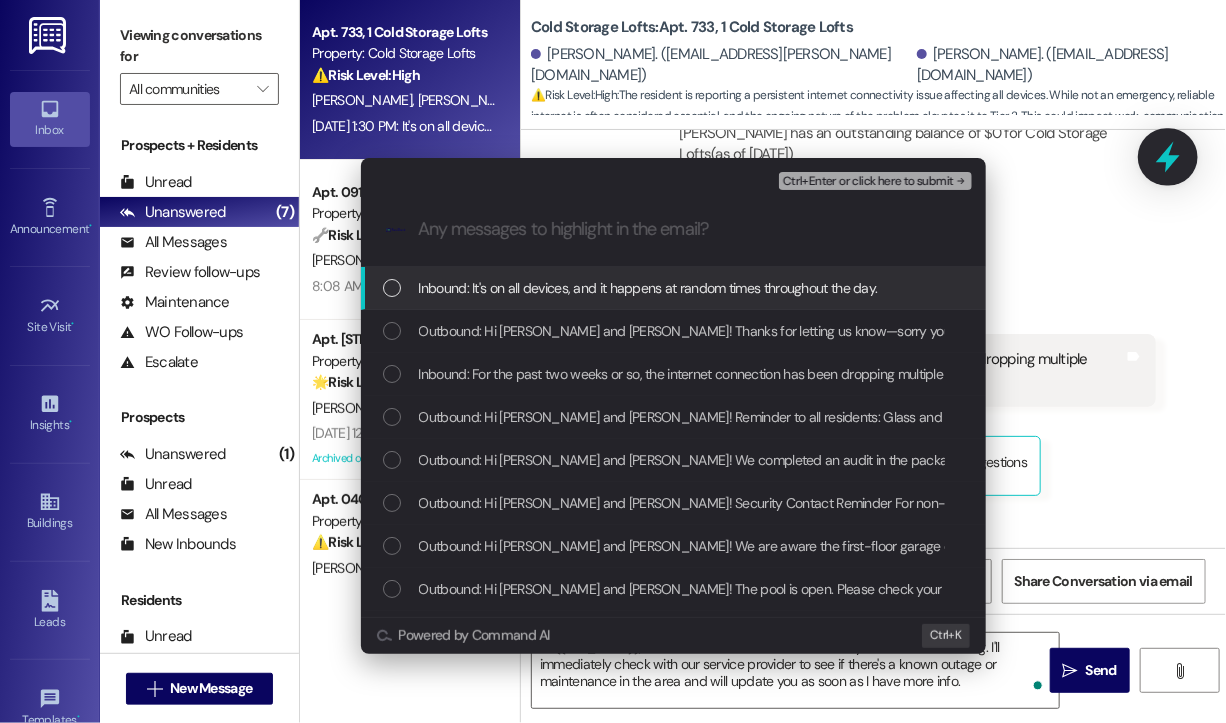 scroll, scrollTop: 0, scrollLeft: 0, axis: both 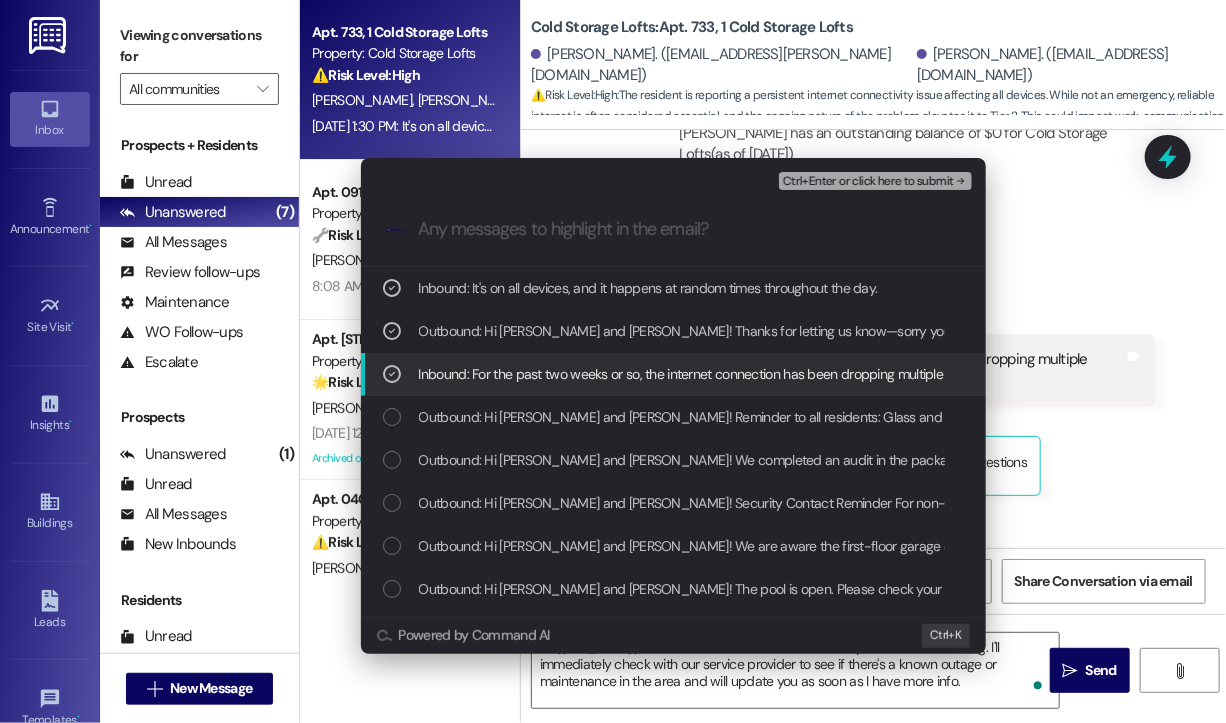 click on "Ctrl+Enter or click here to submit" at bounding box center (868, 182) 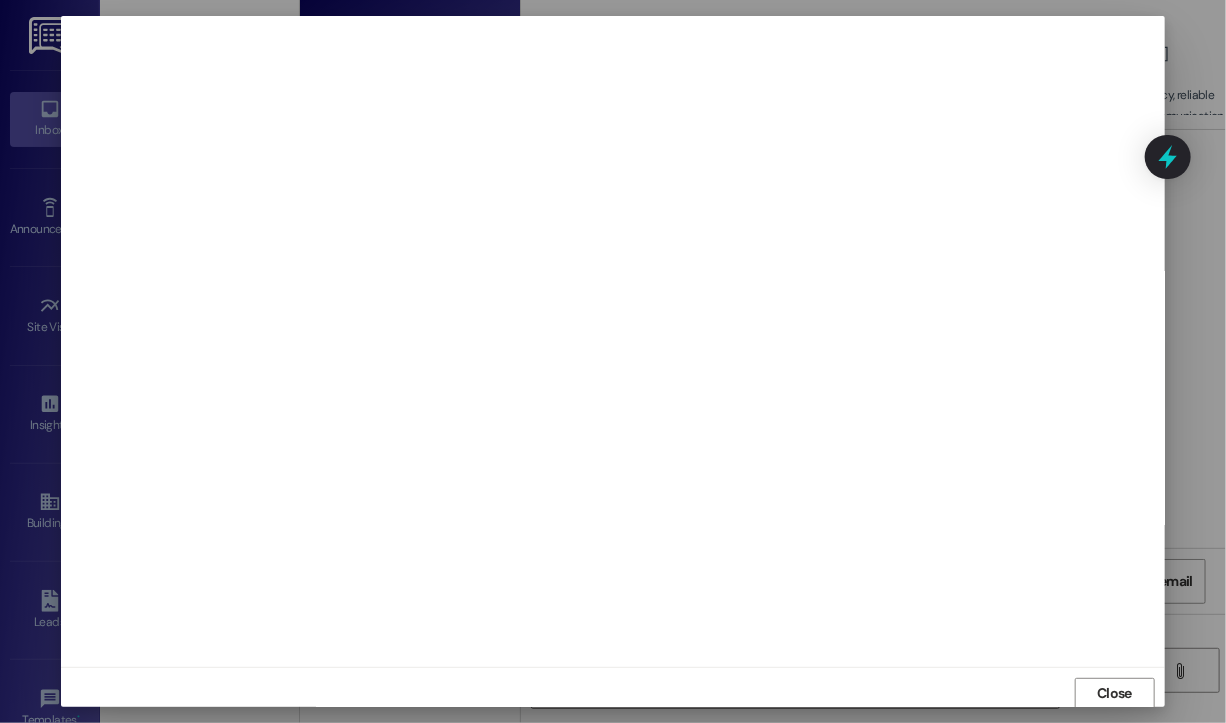 scroll, scrollTop: 2, scrollLeft: 0, axis: vertical 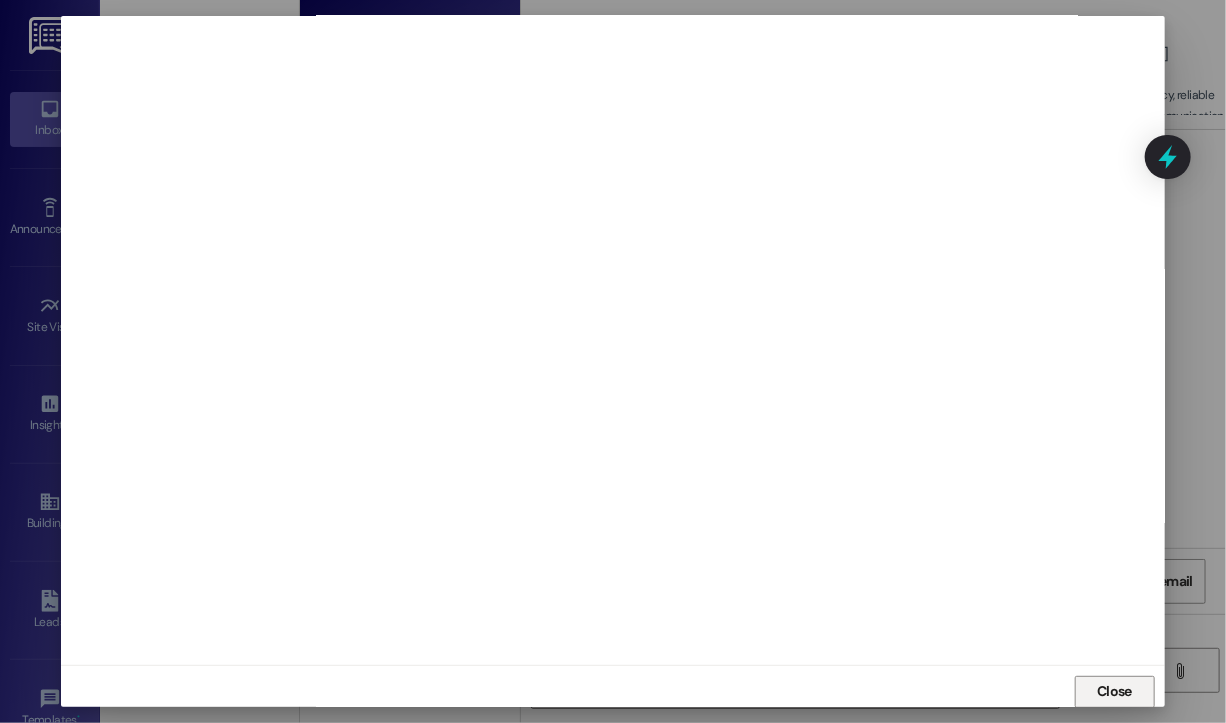 click on "Close" at bounding box center [1114, 691] 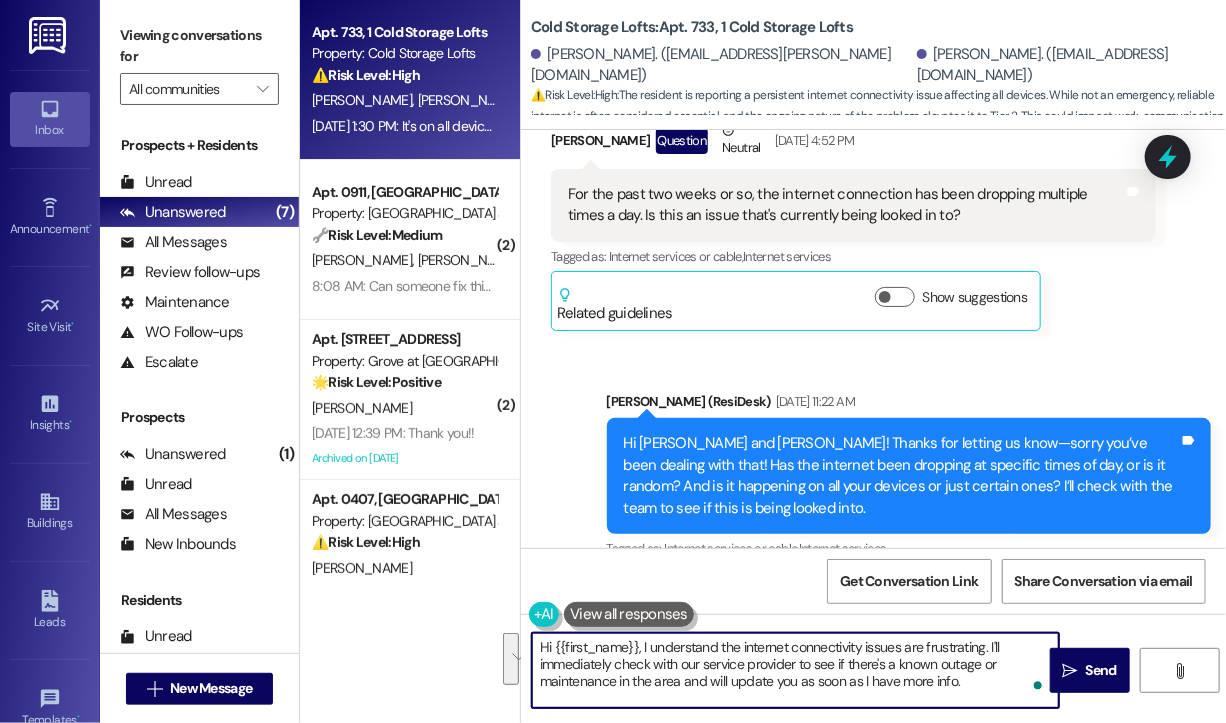 scroll, scrollTop: 23503, scrollLeft: 0, axis: vertical 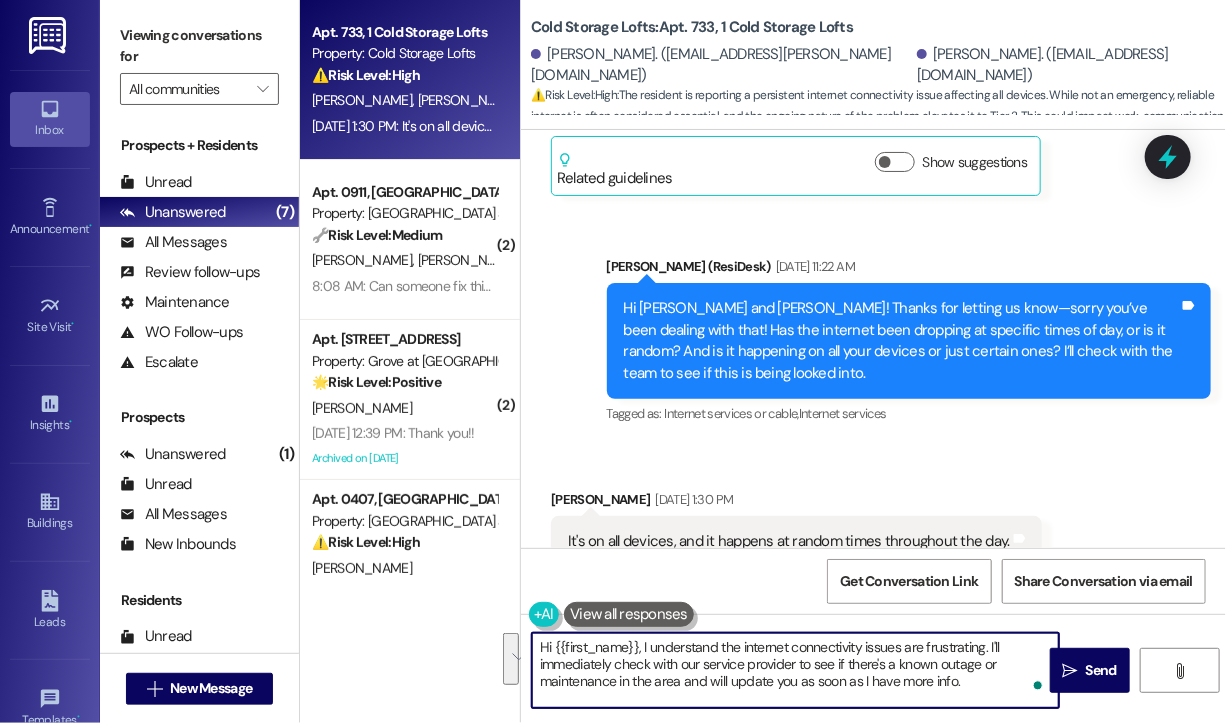 click on "Received via SMS [PERSON_NAME] [DATE] 1:30 PM It's on all devices, and it happens at random times throughout the day.  Tags and notes Tagged as:   Internet services Click to highlight conversations about Internet services" at bounding box center [796, 543] 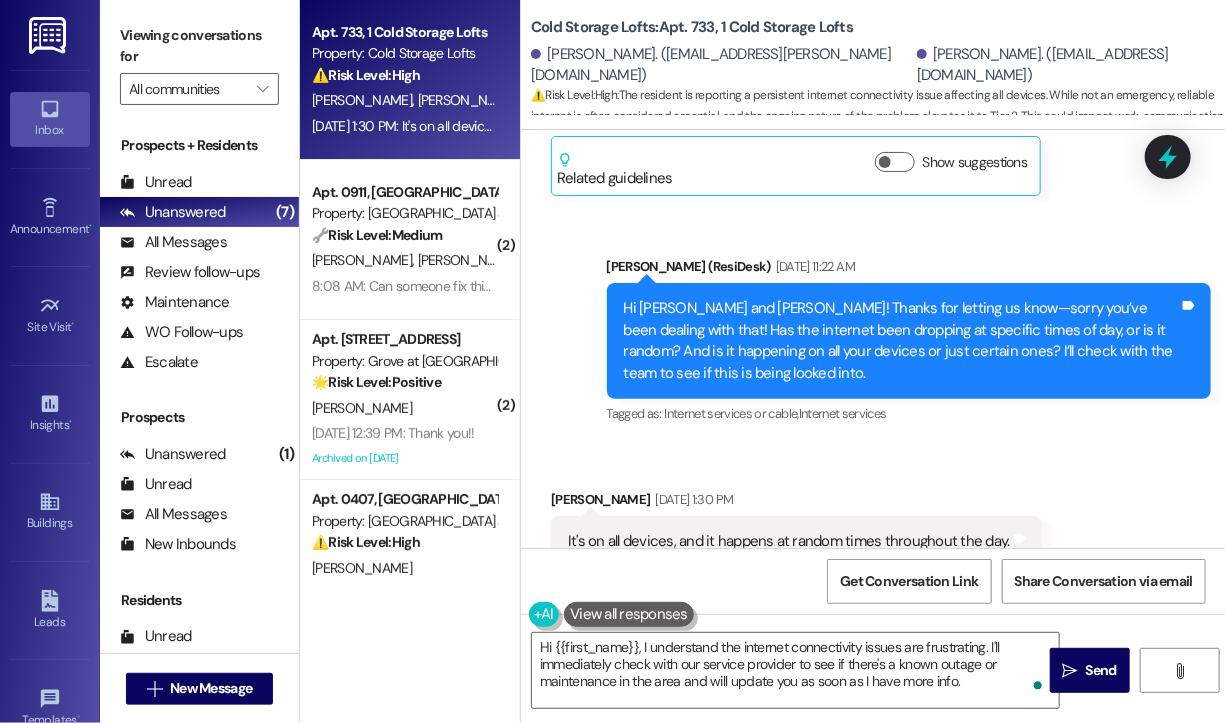 click on "Sent via SMS [PERSON_NAME]   (ResiDesk) [DATE] 11:22 AM Hi [PERSON_NAME] and [PERSON_NAME]! Thanks for letting us know—sorry you’ve been dealing with that! Has the internet been dropping at specific times of day, or is it random? And is it happening on all your devices or just certain ones? I’ll check with the team to see if this is being looked into. Tags and notes Tagged as:   Internet services or cable ,  Click to highlight conversations about Internet services or cable Internet services Click to highlight conversations about Internet services" at bounding box center (909, 342) 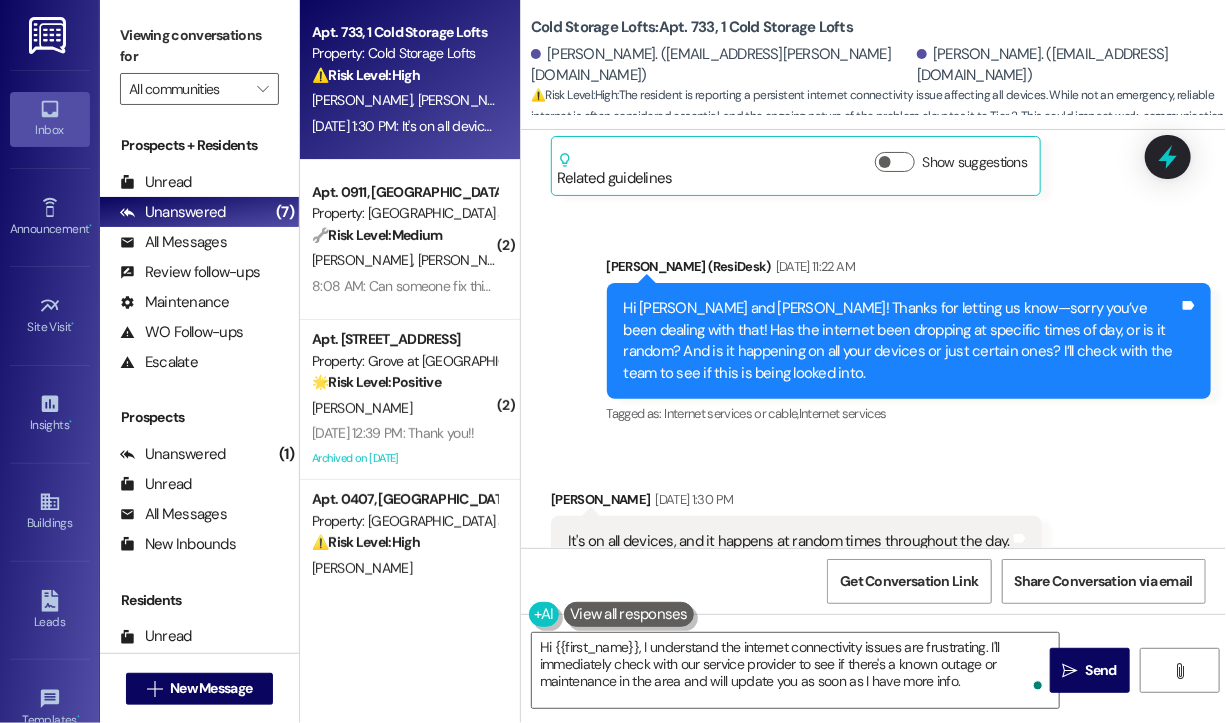 click 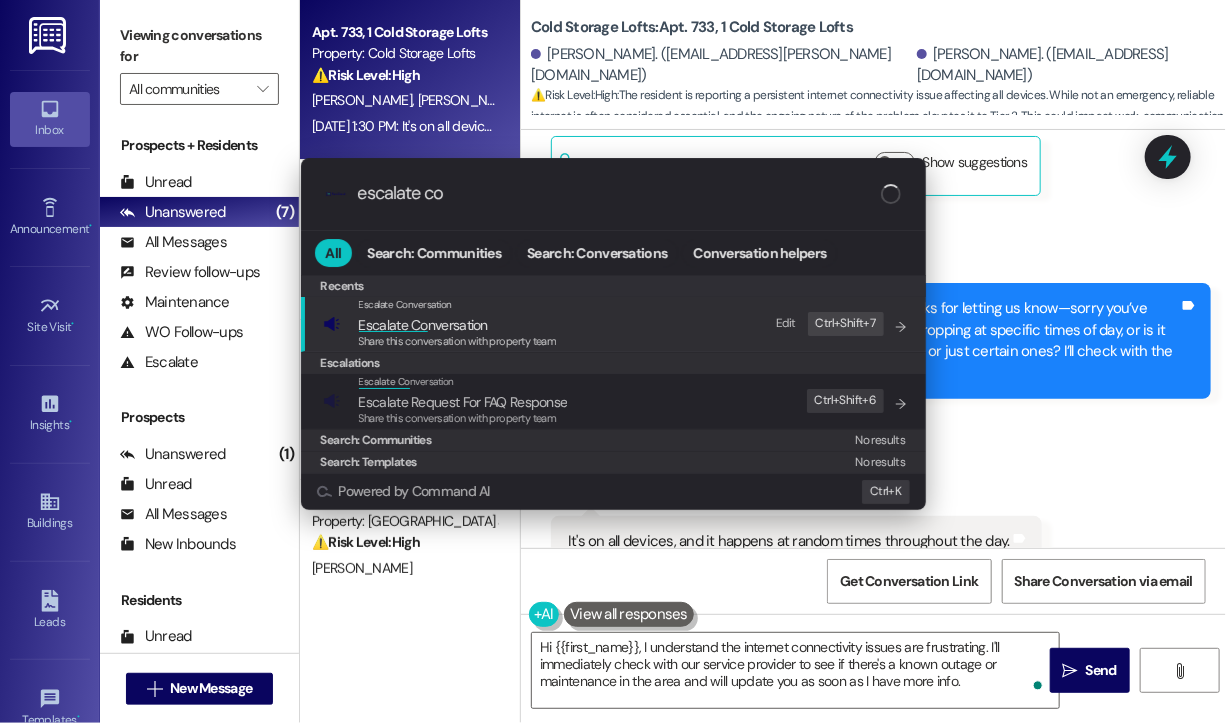 type on "escalate con" 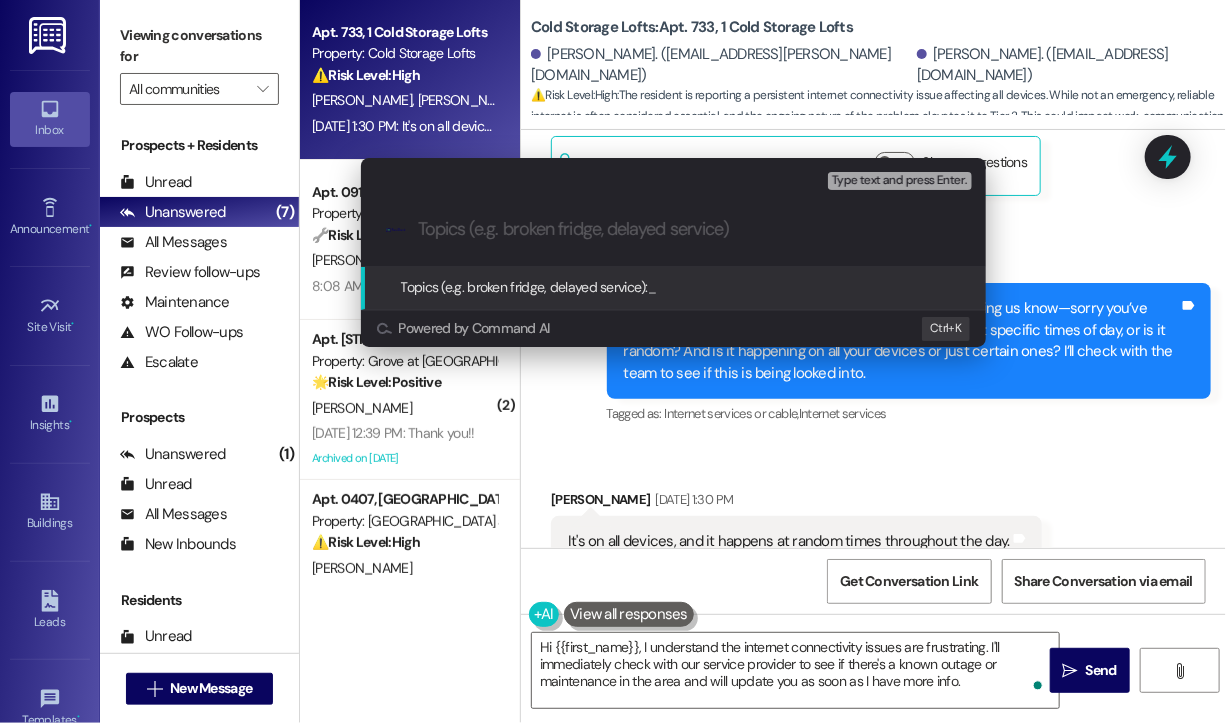 paste on "Ongoing Internet Connectivity Issues – Frequent Drops Over the Past Two Weeks" 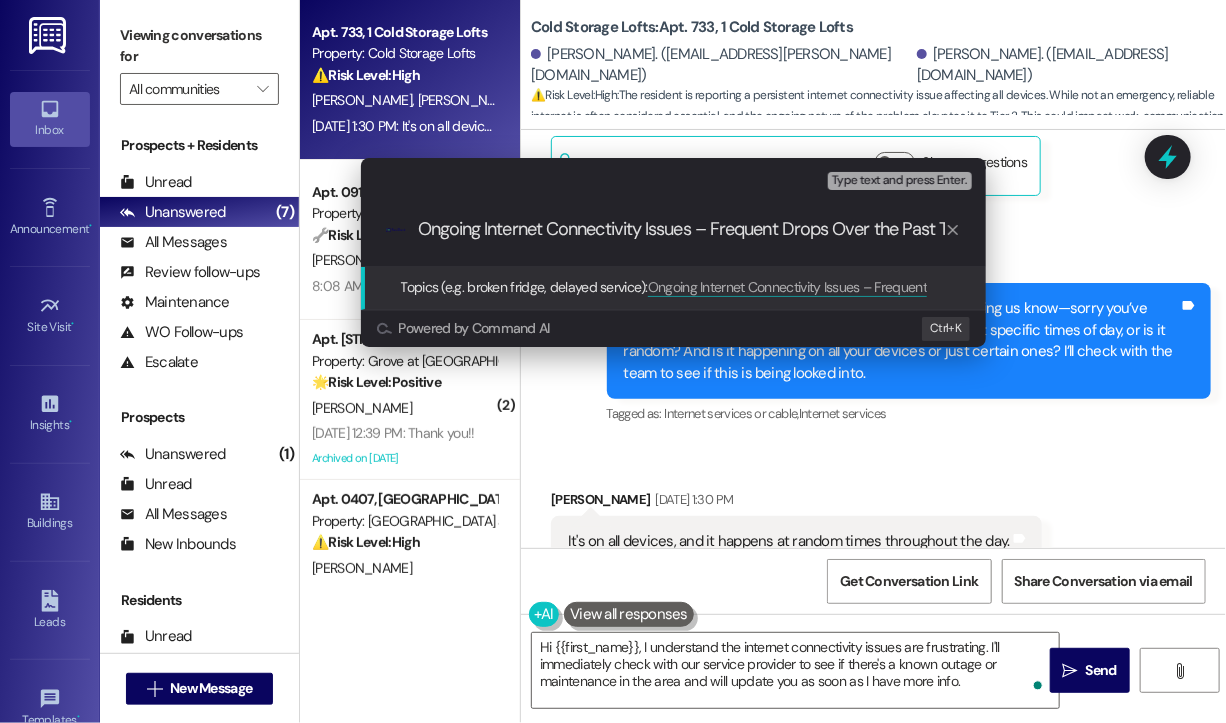 scroll, scrollTop: 0, scrollLeft: 84, axis: horizontal 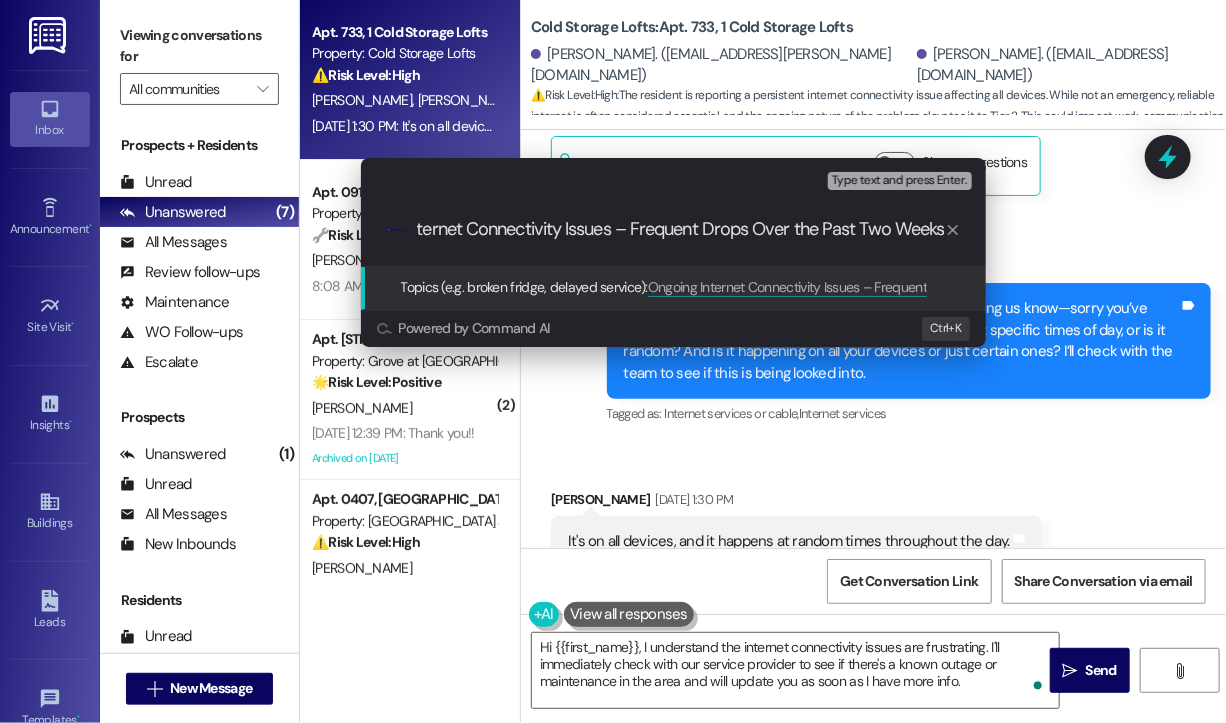 type 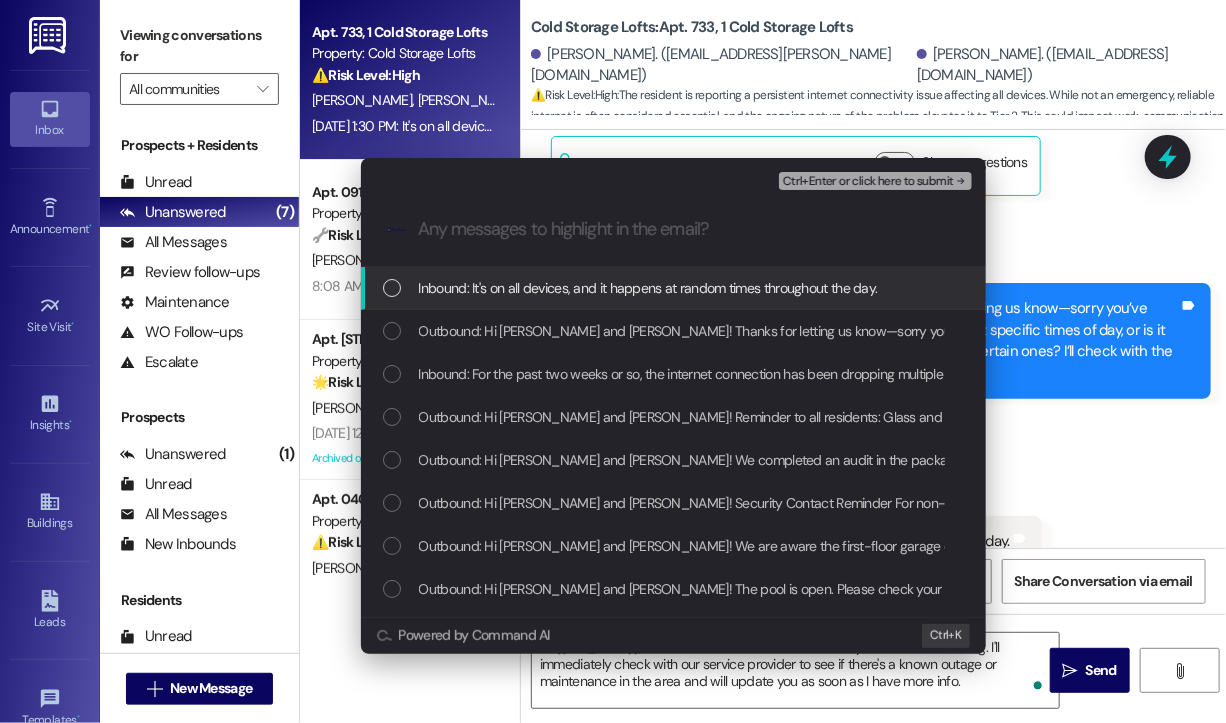 scroll, scrollTop: 0, scrollLeft: 0, axis: both 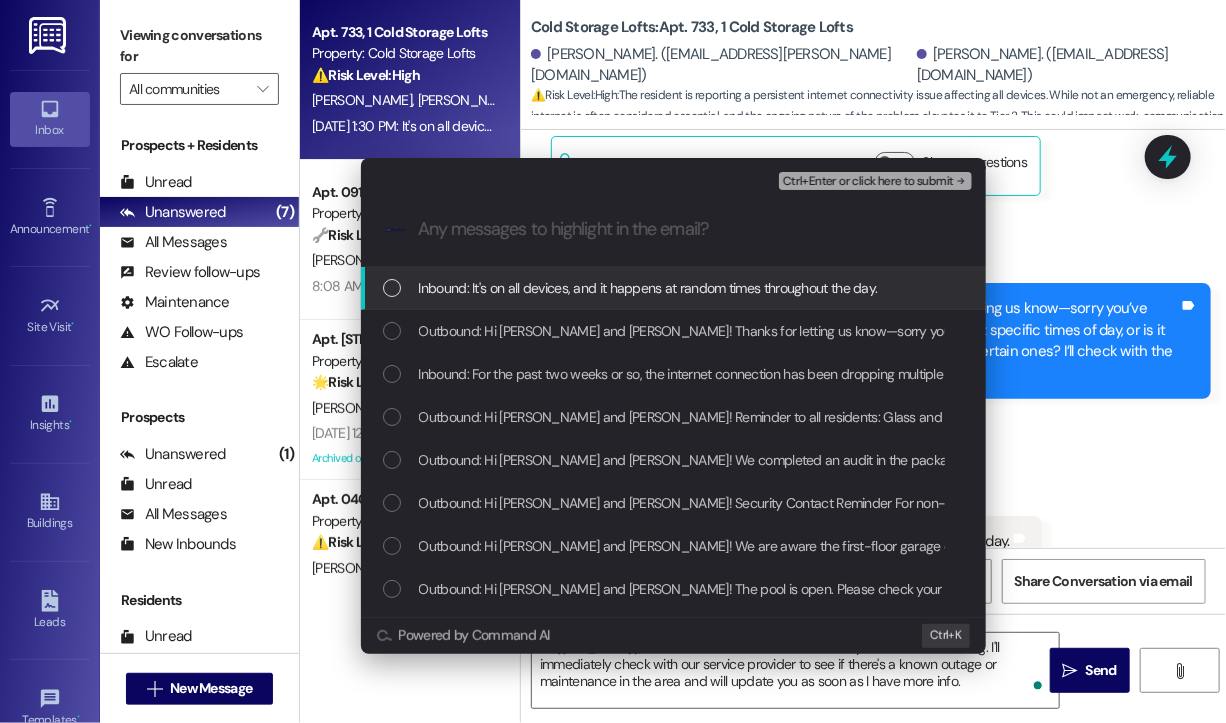 click on "Inbound: It's on all devices, and it happens at random times throughout the day." at bounding box center (648, 288) 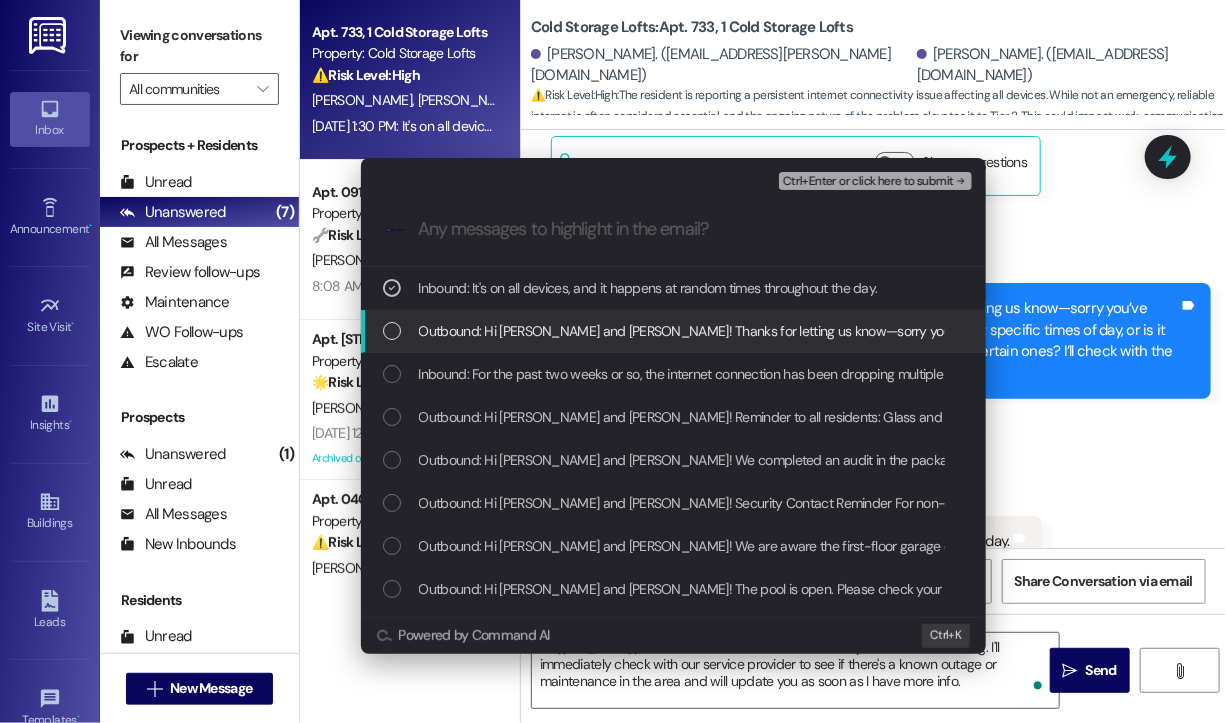 click on "Outbound: Hi [PERSON_NAME] and [PERSON_NAME]! Thanks for letting us know—sorry you’ve been dealing with that! Has the internet been dropping at specific times of day, or is it random? And is it happening on all your devices or just certain ones? I’ll check with the team to see if this is being looked into." at bounding box center (1304, 331) 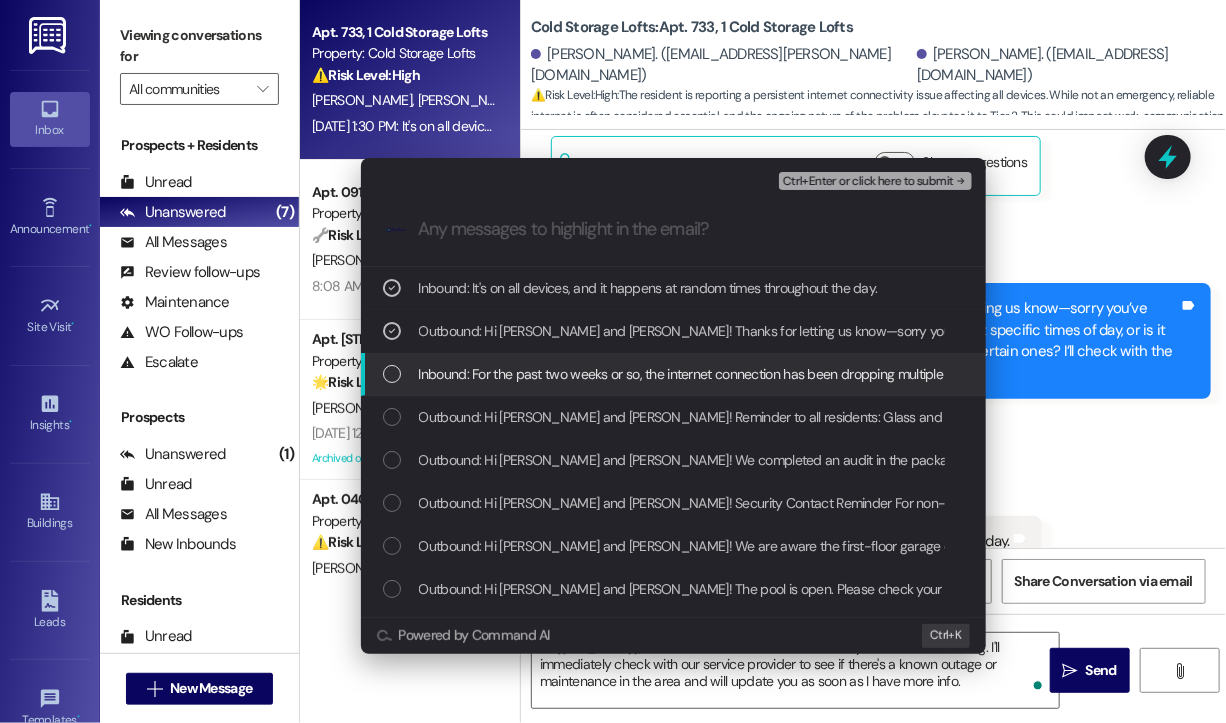 click on "Inbound: For the past two weeks or so, the internet connection has been dropping multiple times a day. Is this an issue that's currently being looked in to?" at bounding box center [861, 374] 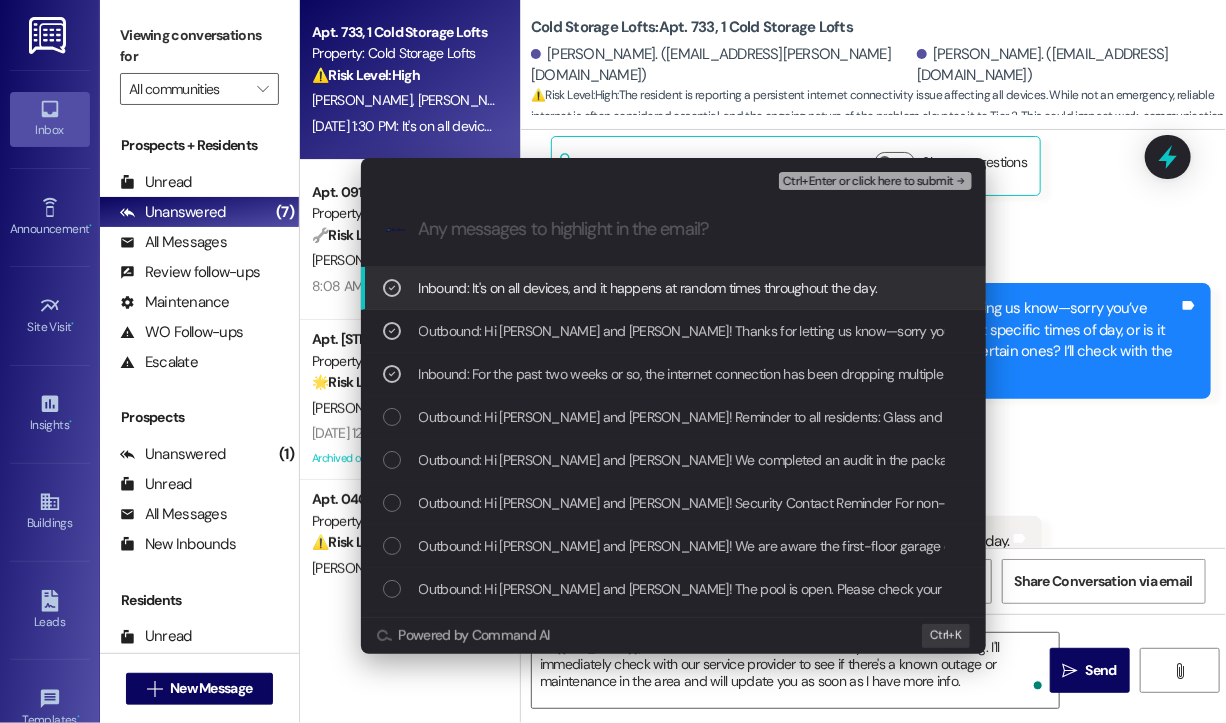click on "Ctrl+Enter or click here to submit" at bounding box center [868, 182] 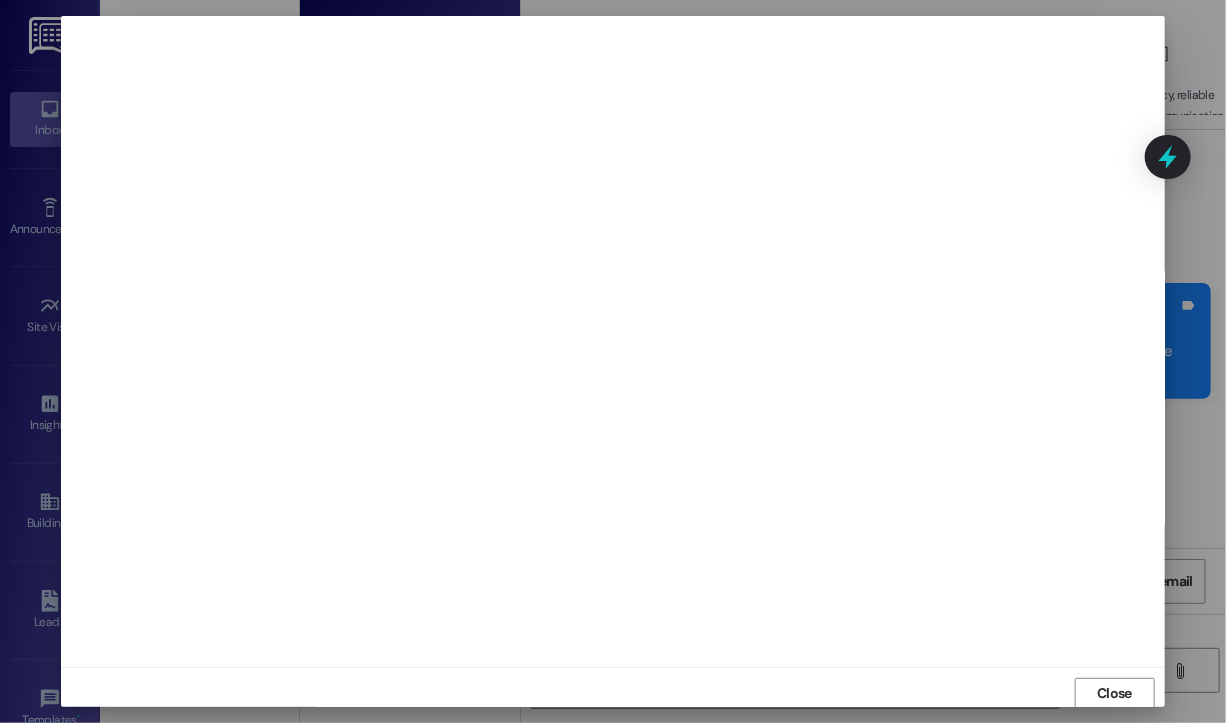 scroll, scrollTop: 2, scrollLeft: 0, axis: vertical 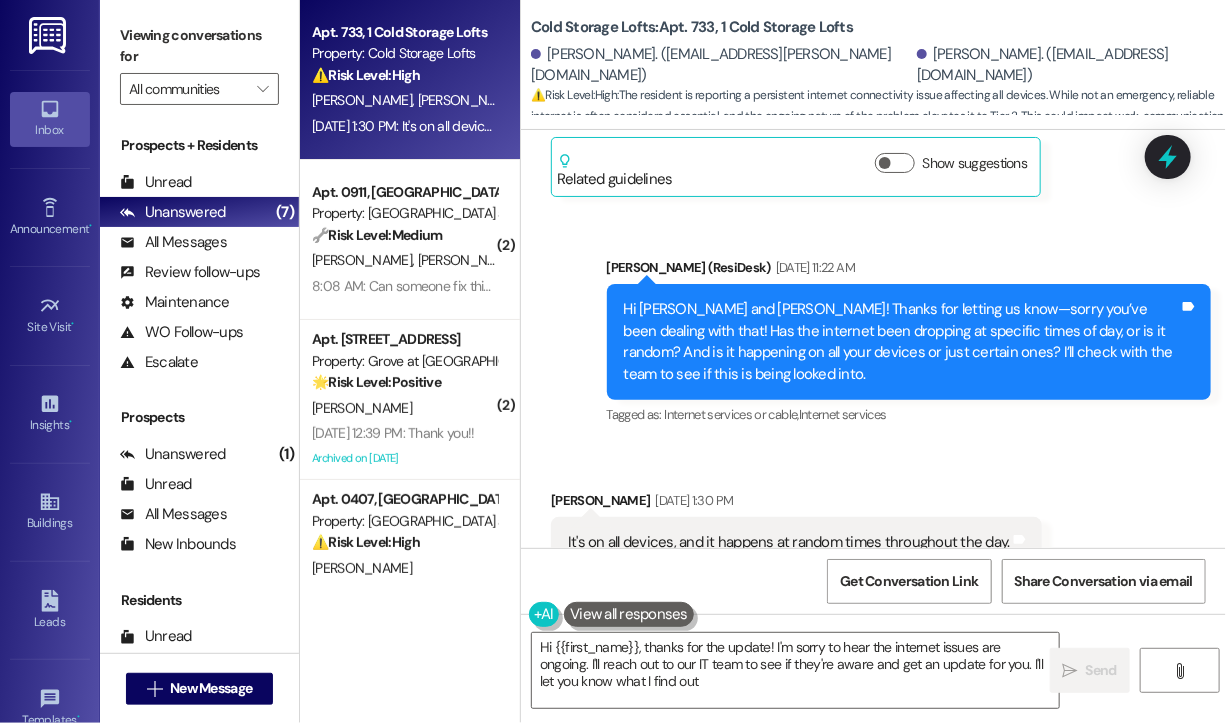 type on "Hi {{first_name}}, thanks for the update! I'm sorry to hear the internet issues are ongoing. I'll reach out to our IT team to see if they're aware and get an update for you. I'll let you know what I find out!" 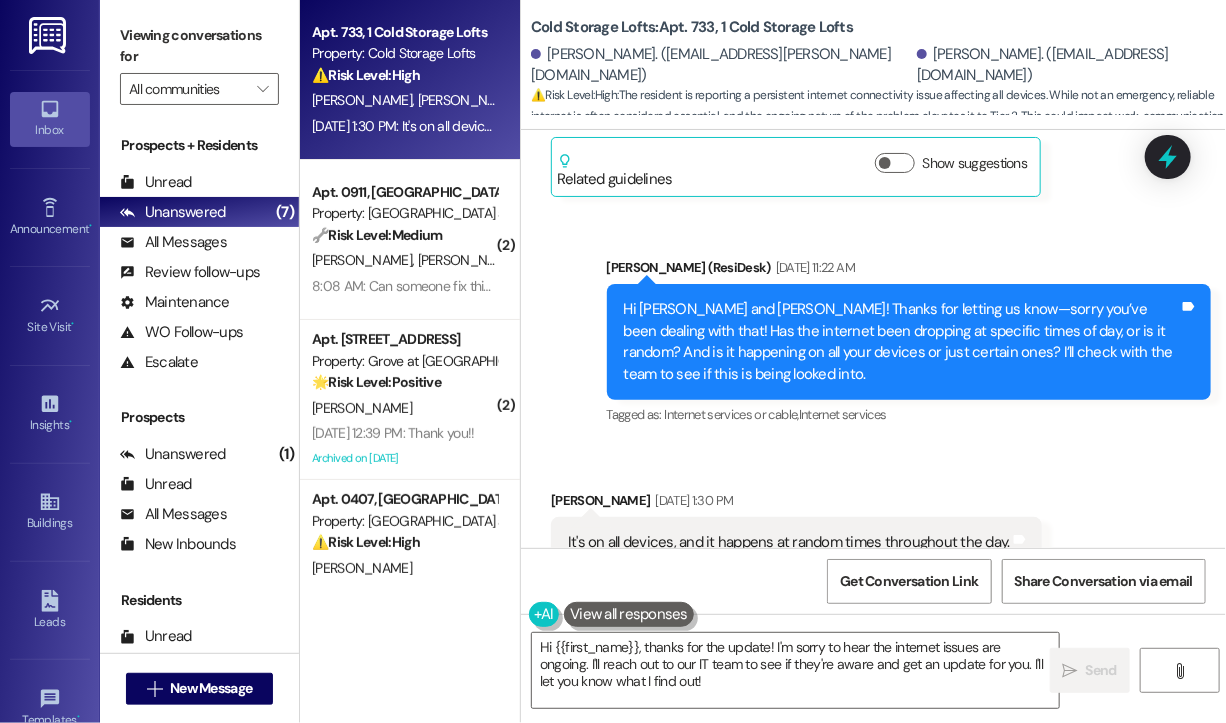 scroll, scrollTop: 23503, scrollLeft: 0, axis: vertical 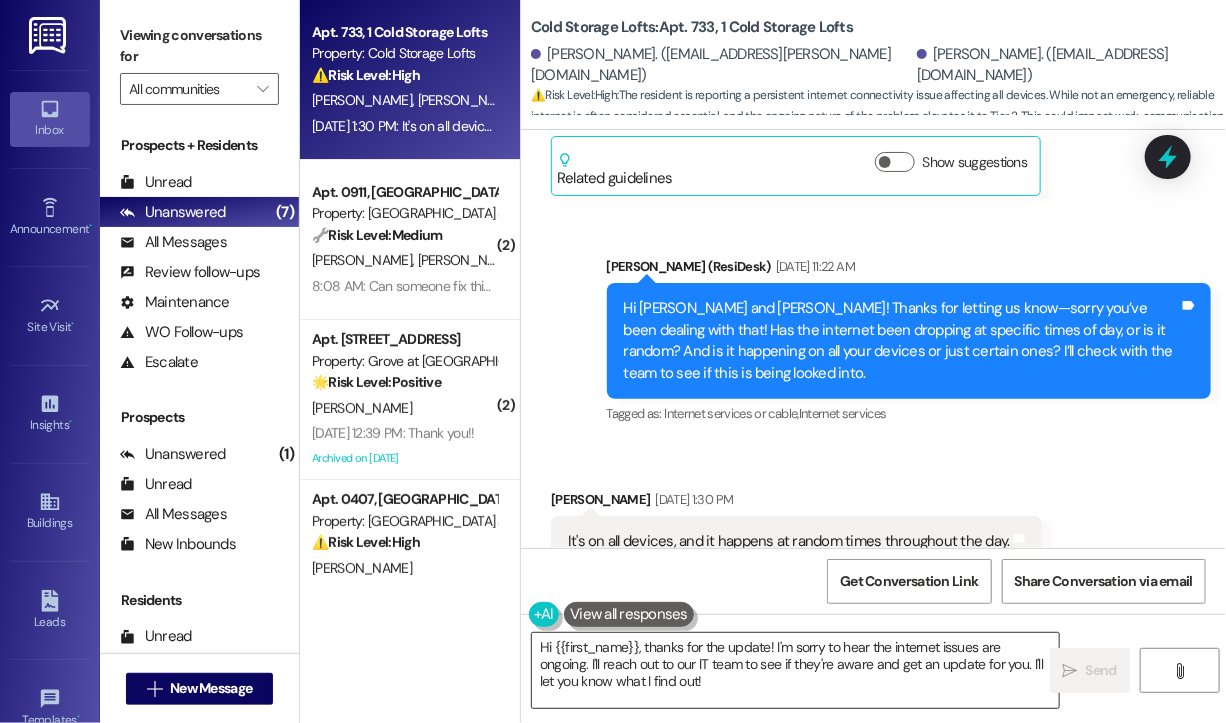 click on "Hi {{first_name}}, thanks for the update! I'm sorry to hear the internet issues are ongoing. I'll reach out to our IT team to see if they're aware and get an update for you. I'll let you know what I find out!" at bounding box center [795, 670] 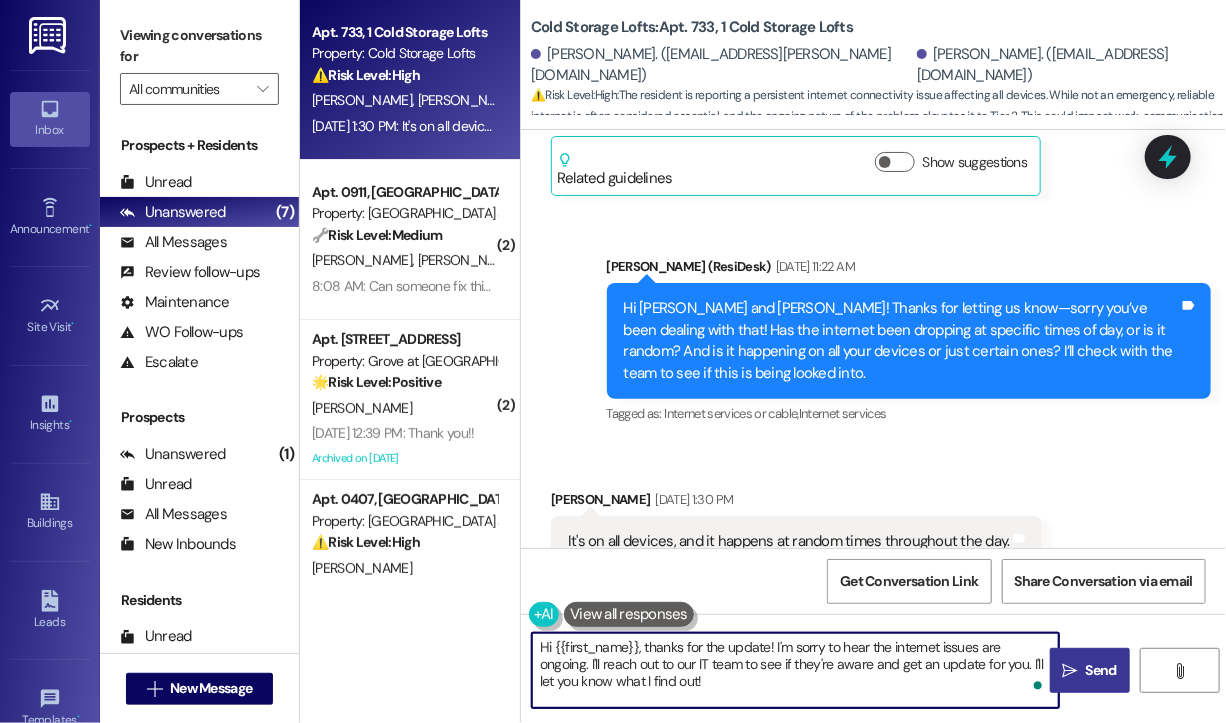 click on " Send" at bounding box center (1090, 670) 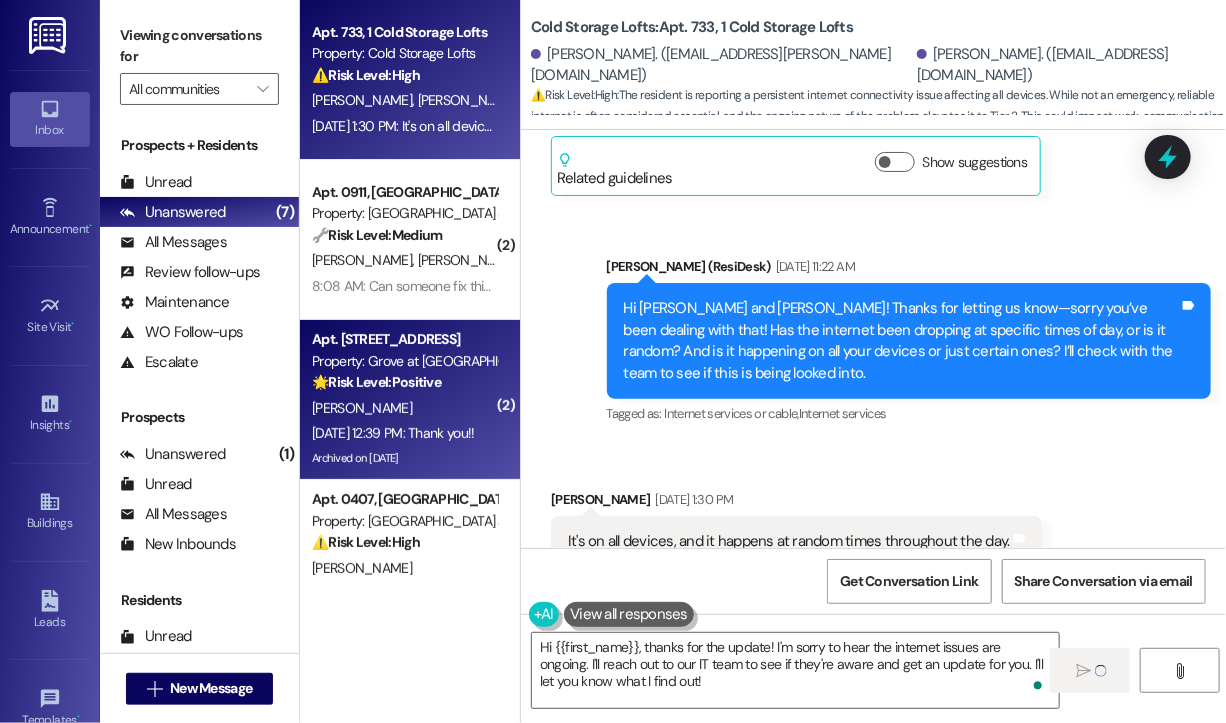 type 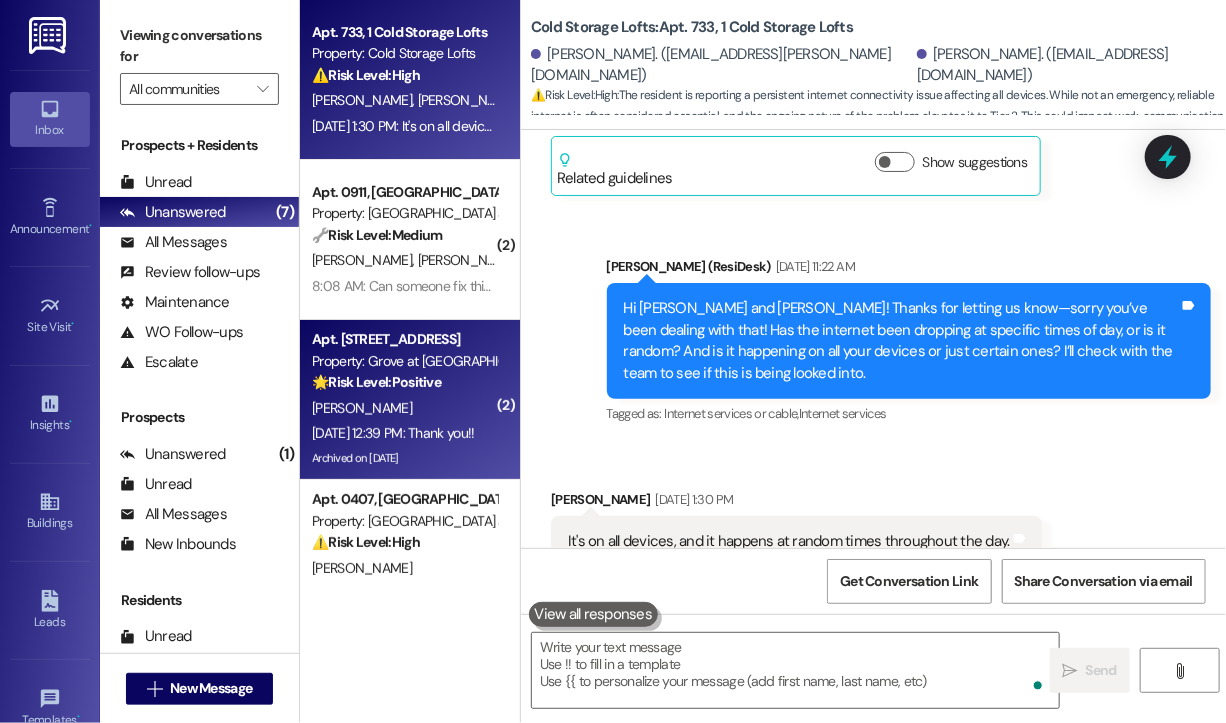 scroll, scrollTop: 23502, scrollLeft: 0, axis: vertical 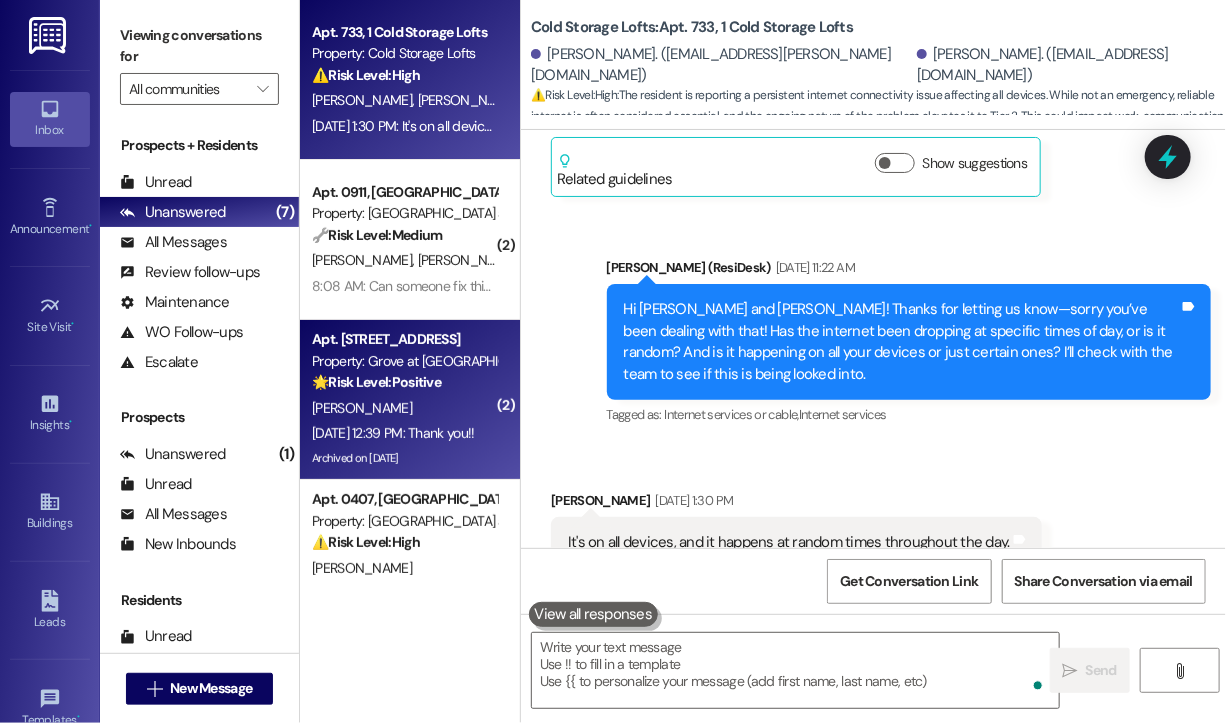 click on "🌟  Risk Level:  Positive" at bounding box center (376, 382) 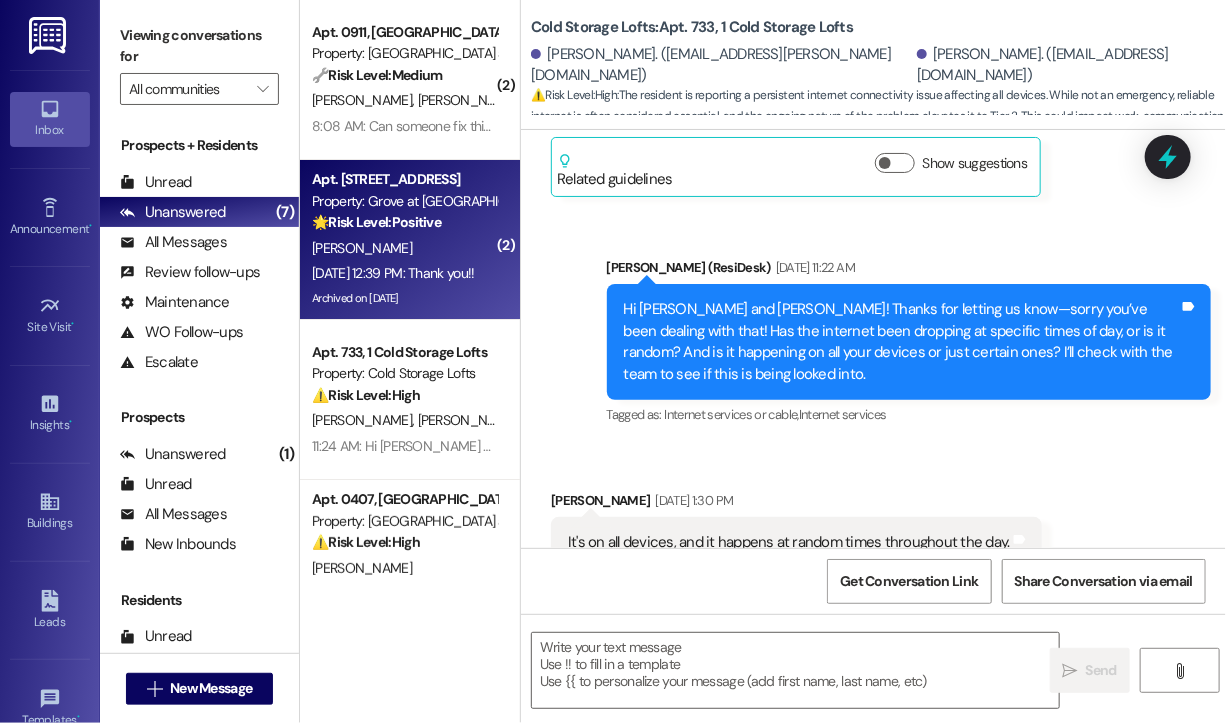 type on "Fetching suggested responses. Please feel free to read through the conversation in the meantime." 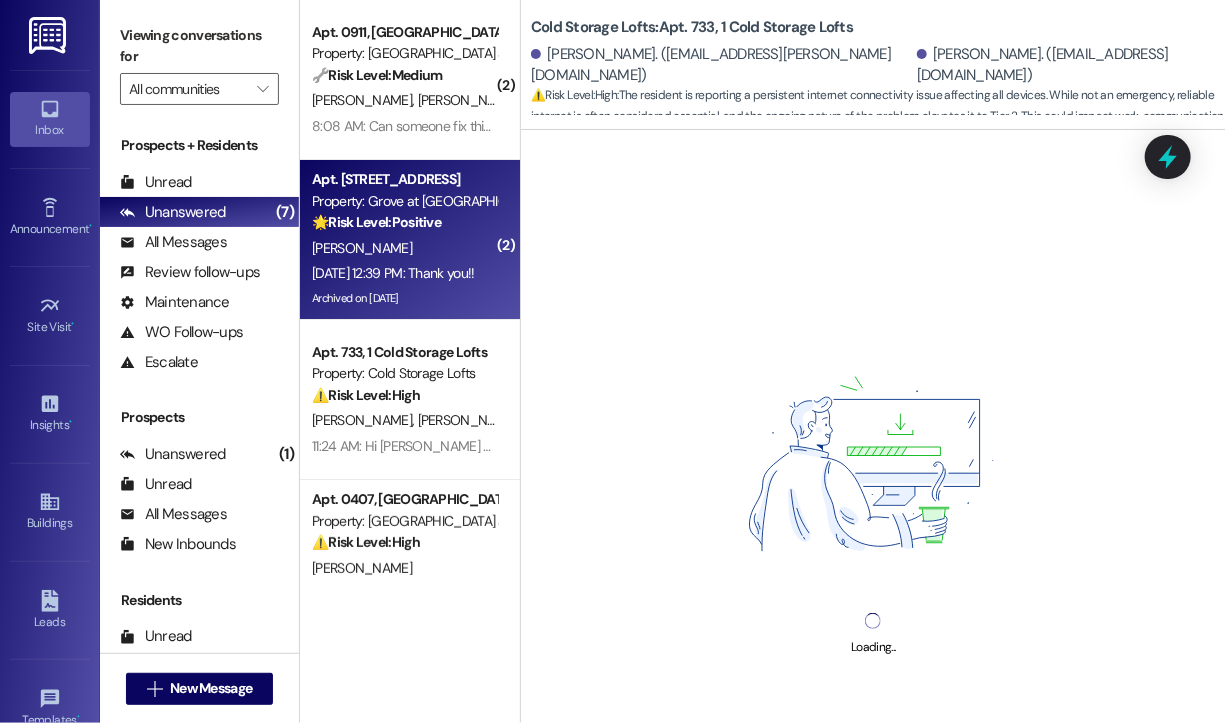 click on "Archived on [DATE]" at bounding box center [404, 298] 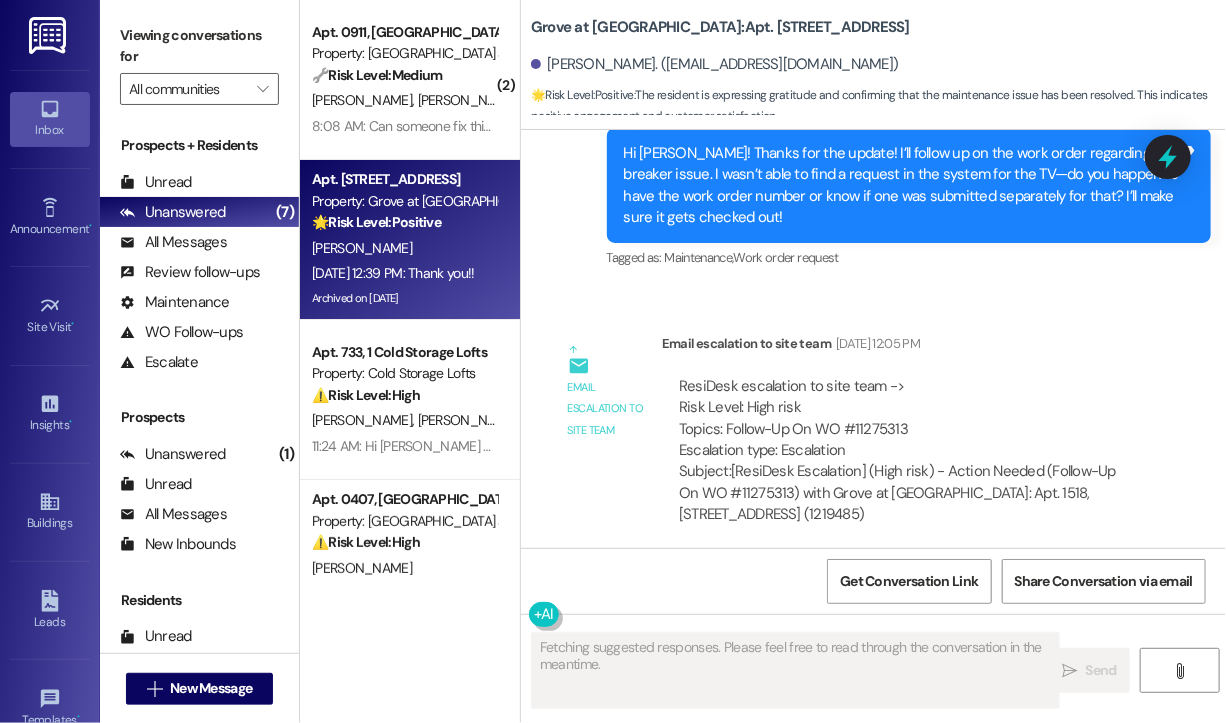 scroll, scrollTop: 13107, scrollLeft: 0, axis: vertical 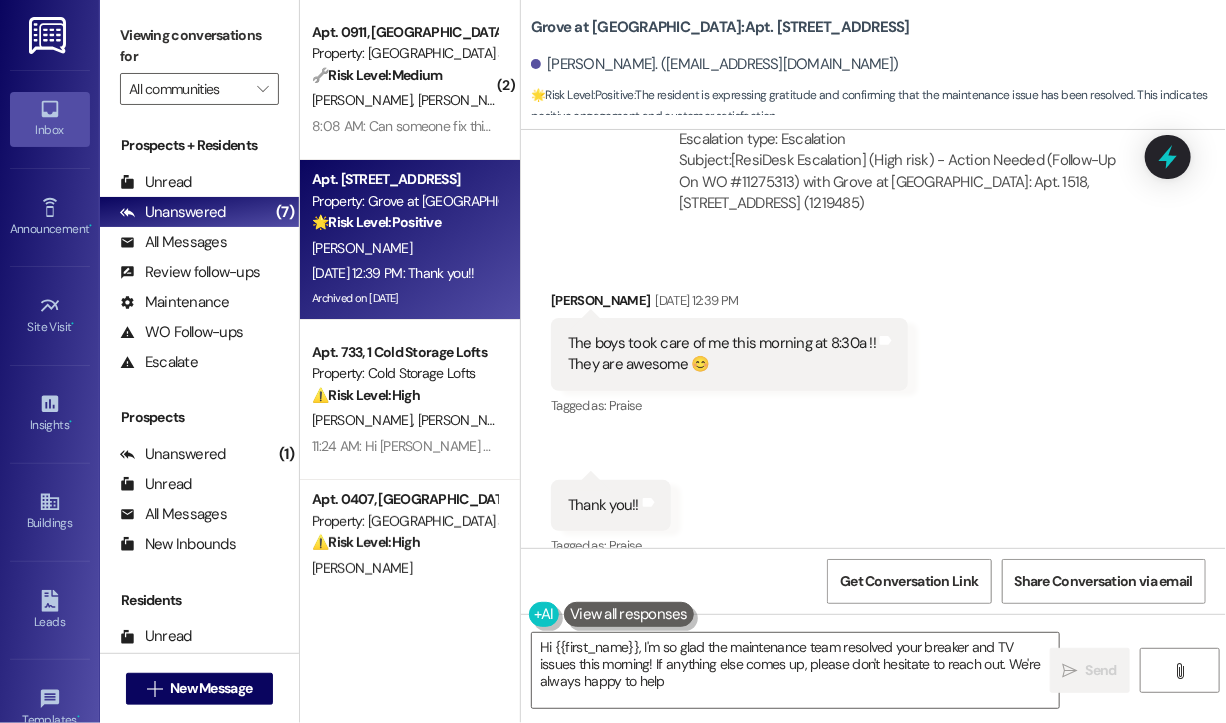 type on "Hi {{first_name}}, I'm so glad the maintenance team resolved your breaker and TV issues this morning! If anything else comes up, please don't hesitate to reach out. We're always happy to help!" 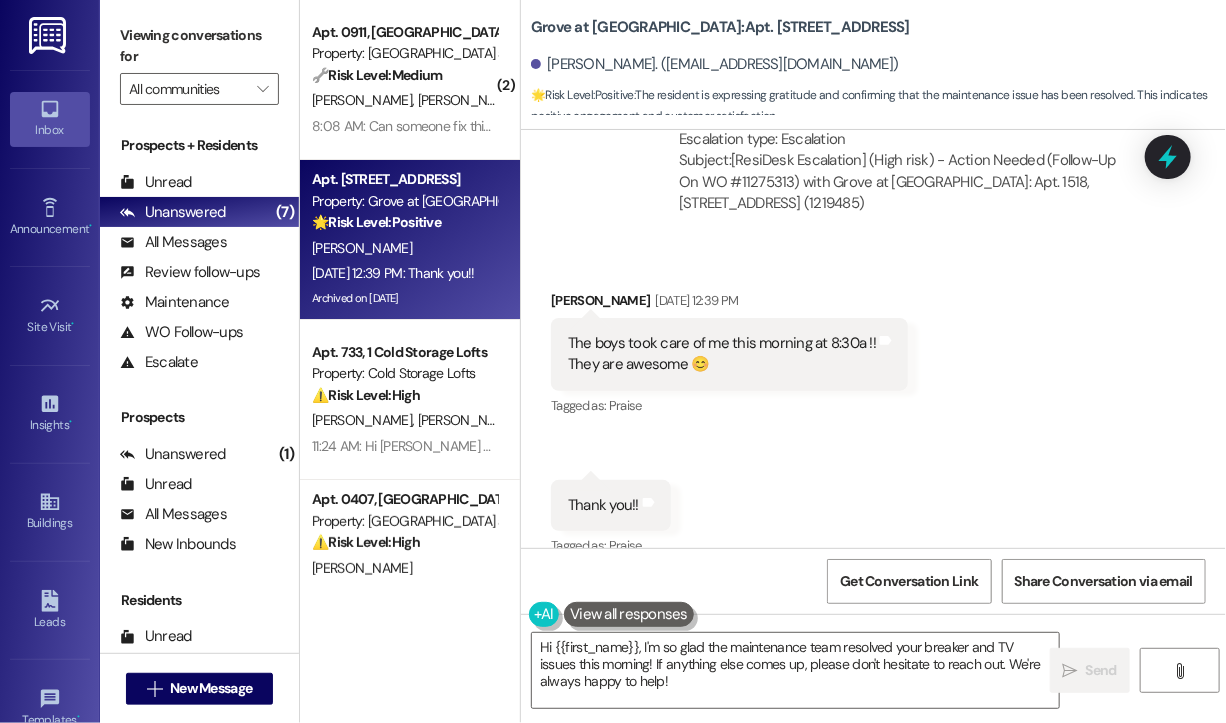 click on "Received via SMS [PERSON_NAME] [DATE] 12:39 PM The boys took care of me this morning at 8:30a !!
They are awesome 😊 Tags and notes Tagged as:   Praise Click to highlight conversations about Praise Received via SMS 12:39 PM [PERSON_NAME] [DATE] 12:39 PM Thank you!! Tags and notes Tagged as:   Praise Click to highlight conversations about Praise" at bounding box center (873, 410) 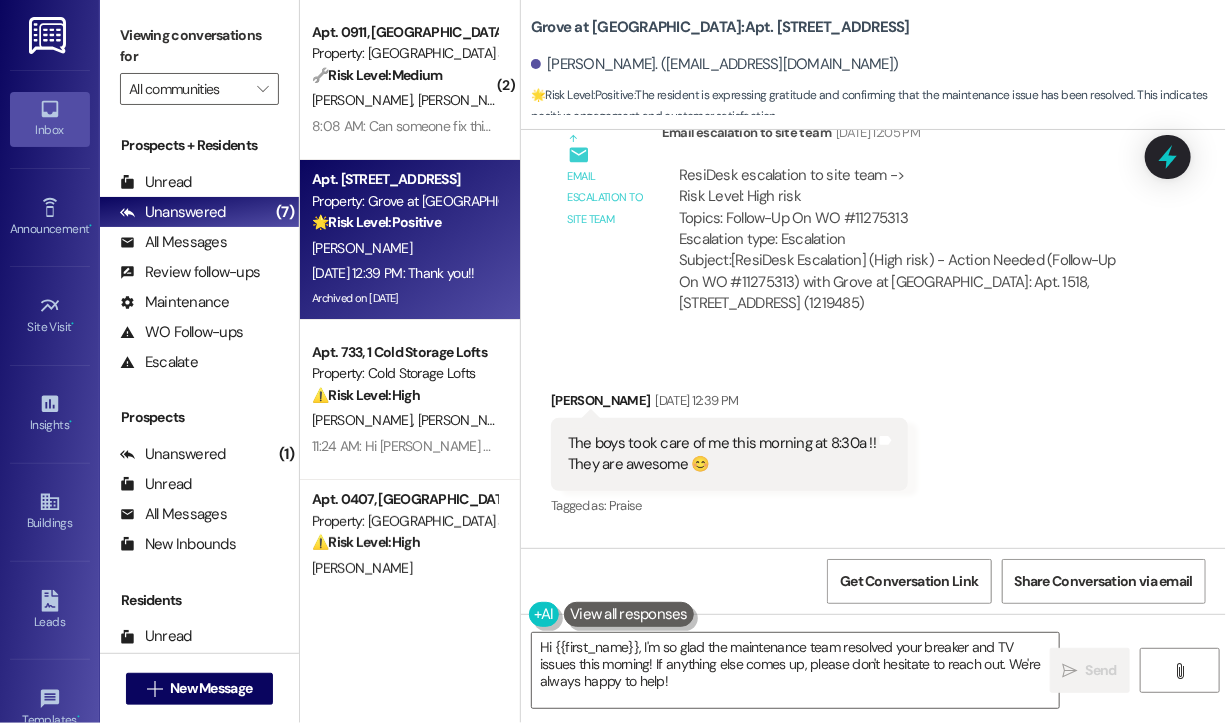 scroll, scrollTop: 13107, scrollLeft: 0, axis: vertical 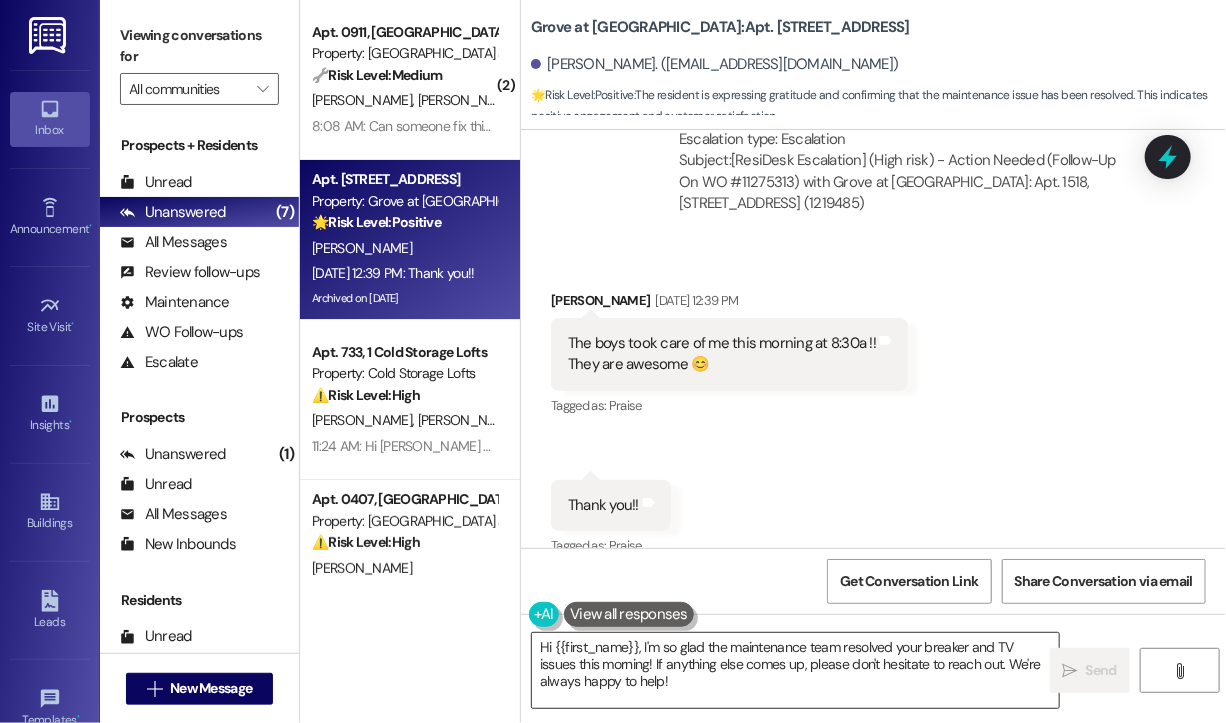 click on "Hi {{first_name}}, I'm so glad the maintenance team resolved your breaker and TV issues this morning! If anything else comes up, please don't hesitate to reach out. We're always happy to help!" at bounding box center (795, 670) 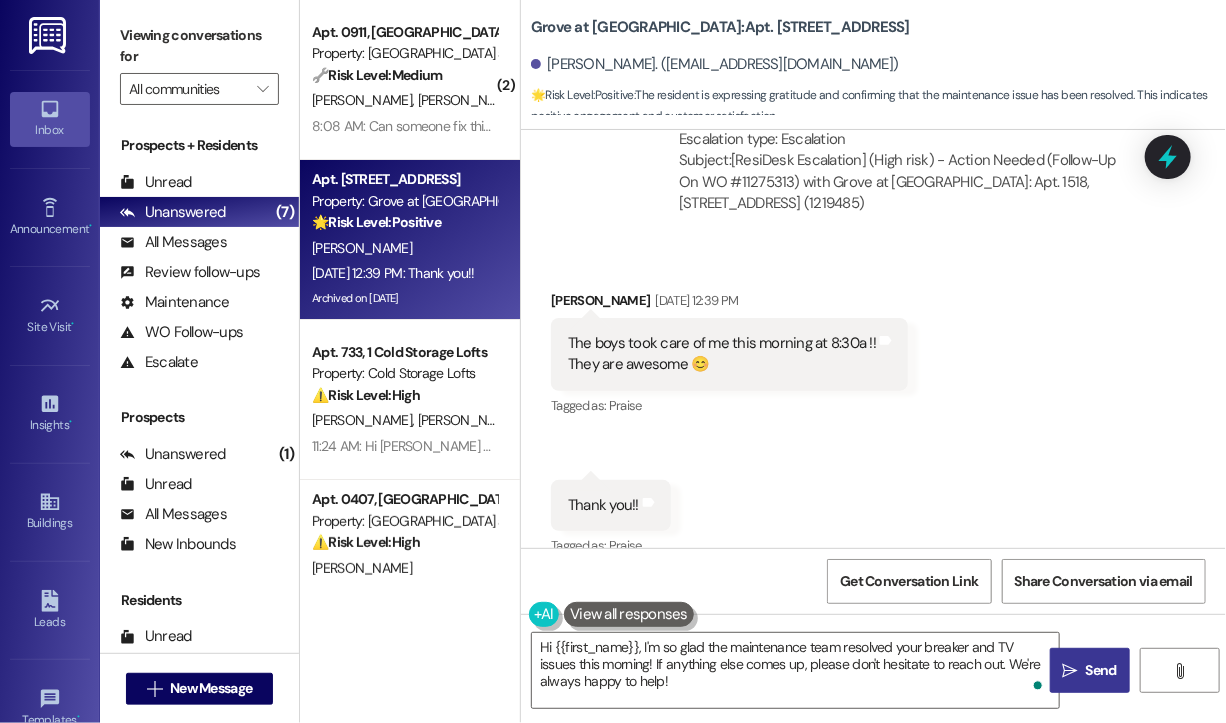 click on " Send" at bounding box center [1090, 670] 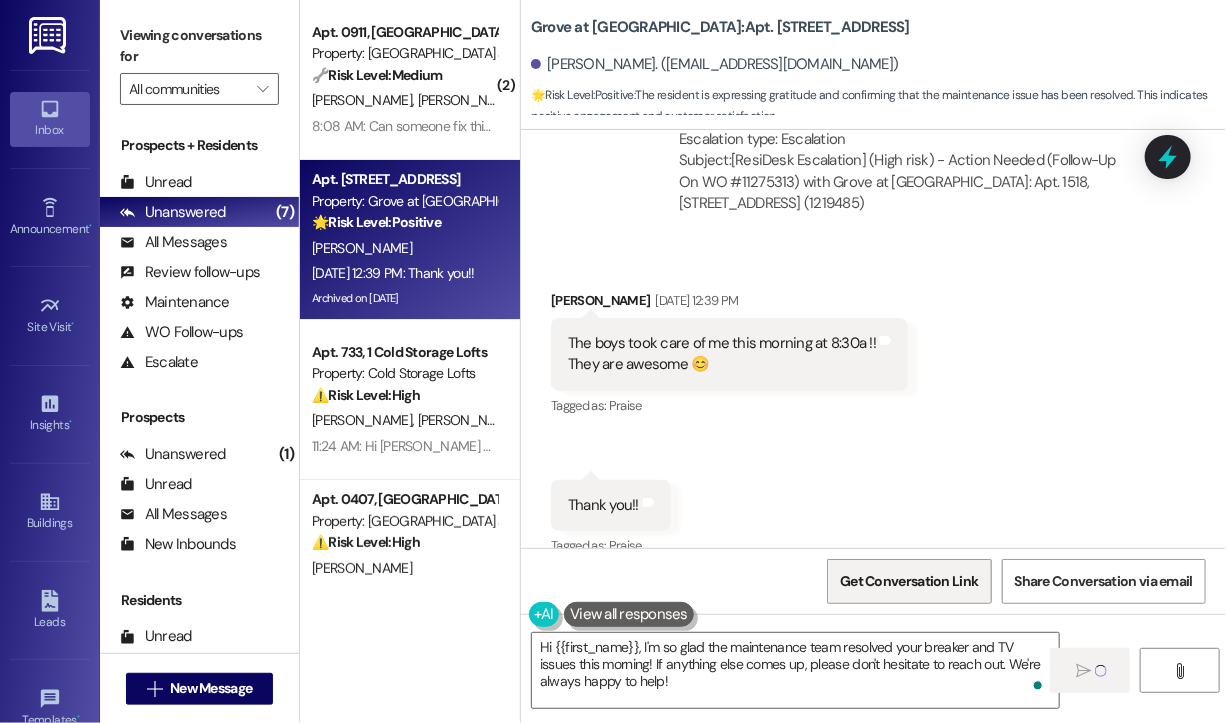 type 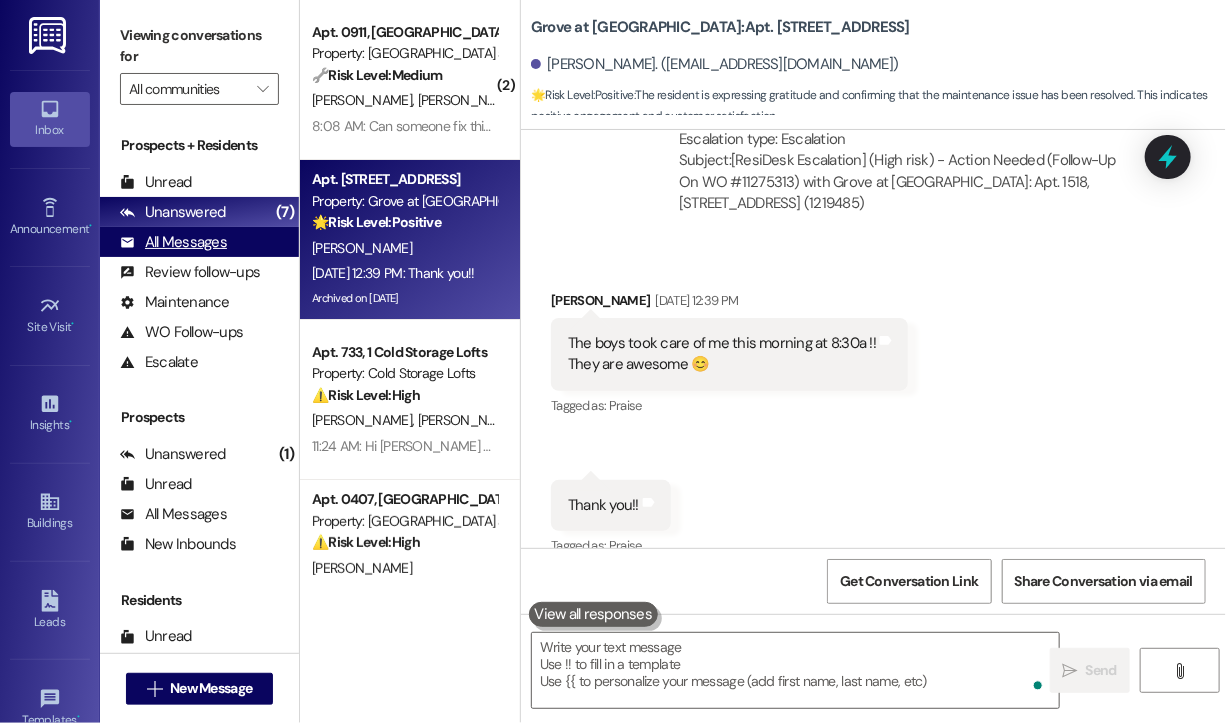 scroll, scrollTop: 13106, scrollLeft: 0, axis: vertical 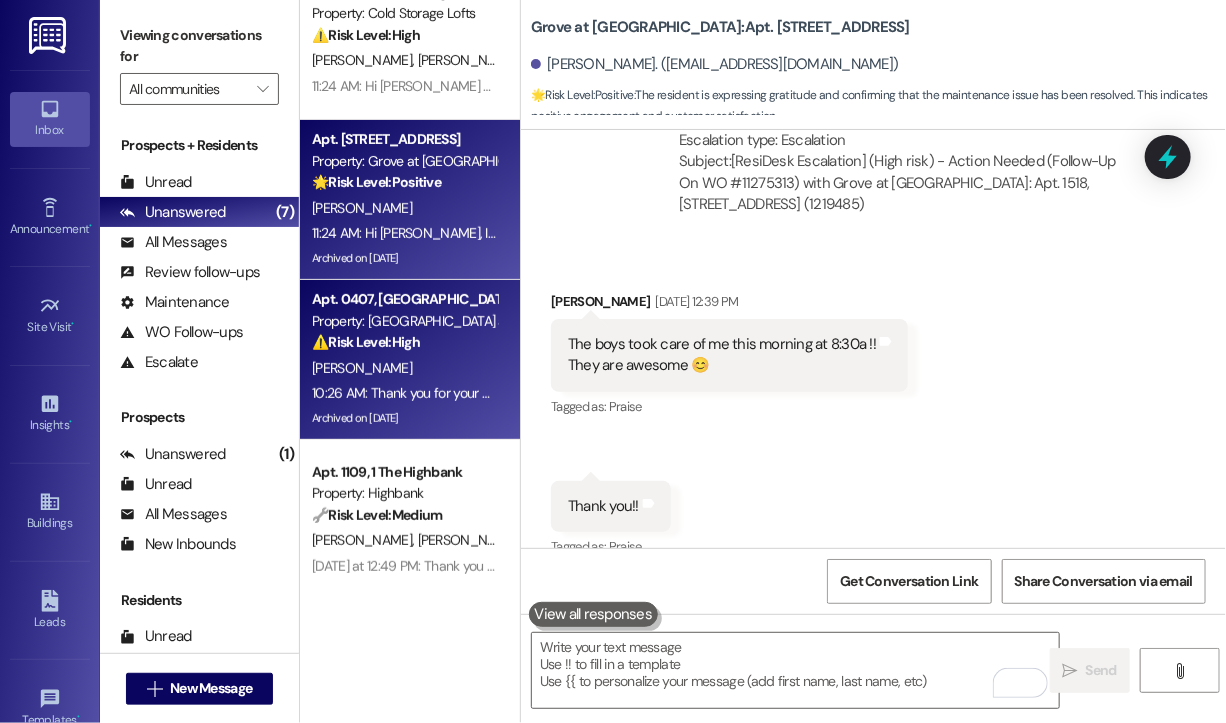 click on "10:26 AM: Thank you for your message. Our offices are currently closed, but we will contact you when we resume operations. For emergencies, please contact your emergency number. 10:26 AM: Thank you for your message. Our offices are currently closed, but we will contact you when we resume operations. For emergencies, please contact your emergency number." at bounding box center (844, 393) 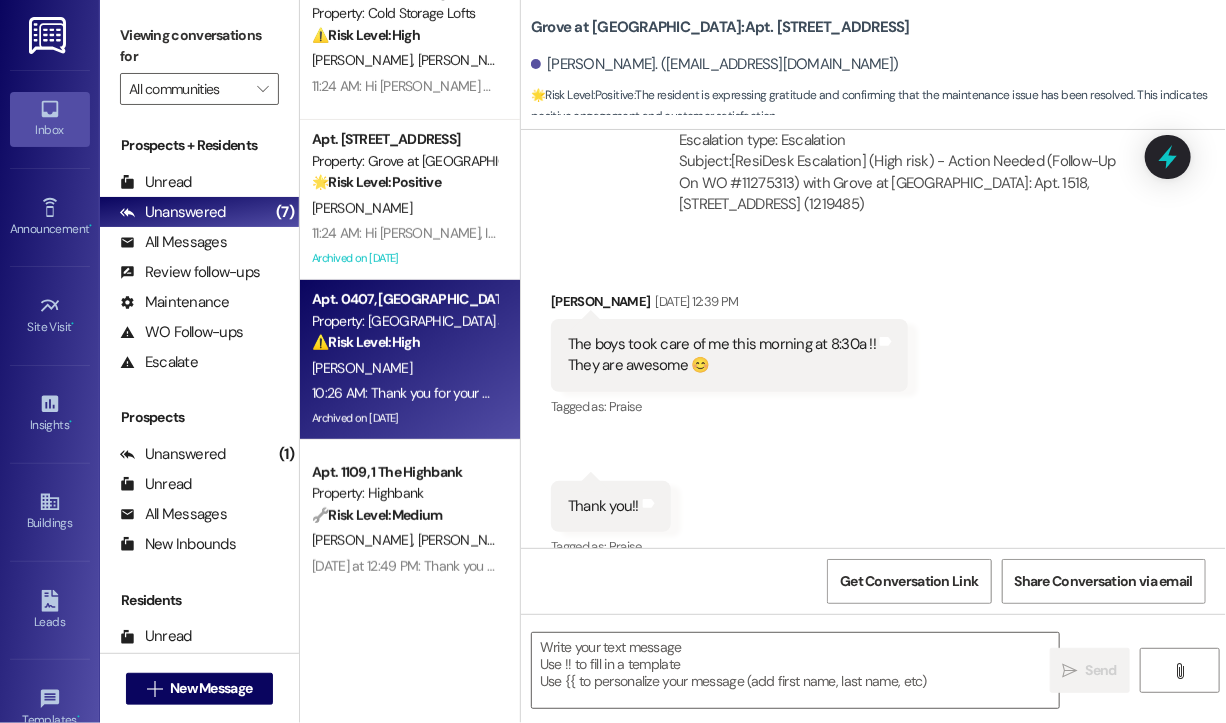 type on "Fetching suggested responses. Please feel free to read through the conversation in the meantime." 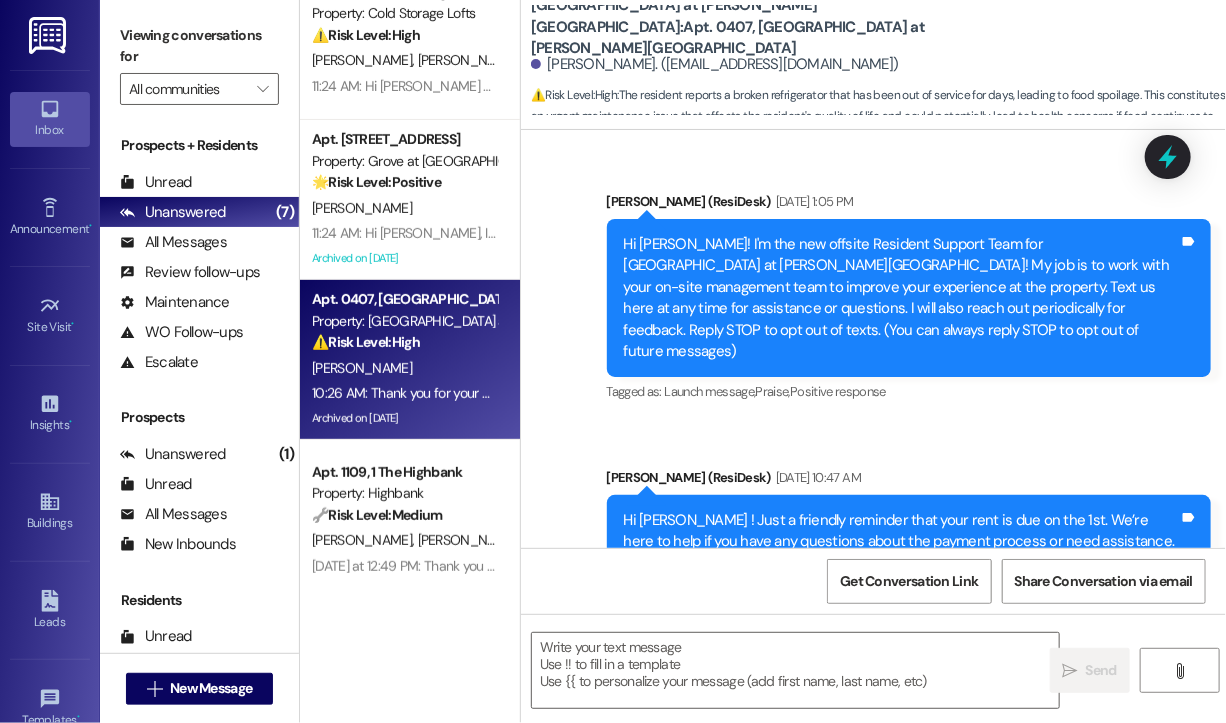 type on "Fetching suggested responses. Please feel free to read through the conversation in the meantime." 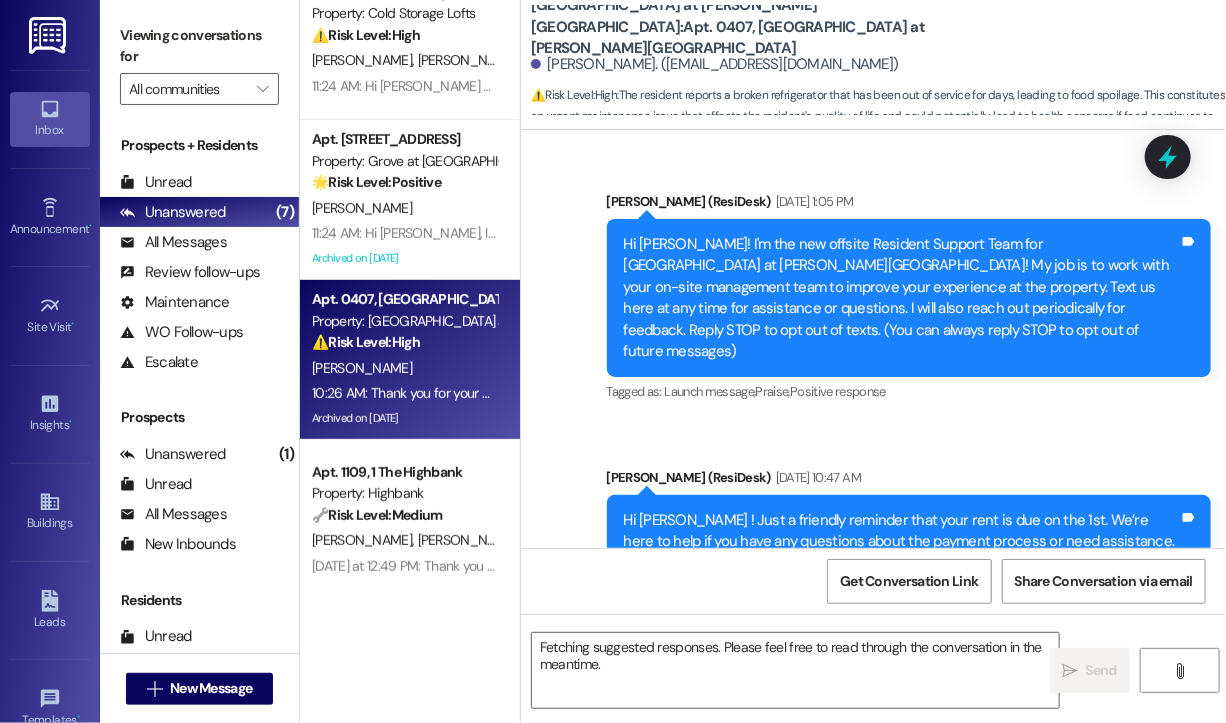 scroll, scrollTop: 333, scrollLeft: 0, axis: vertical 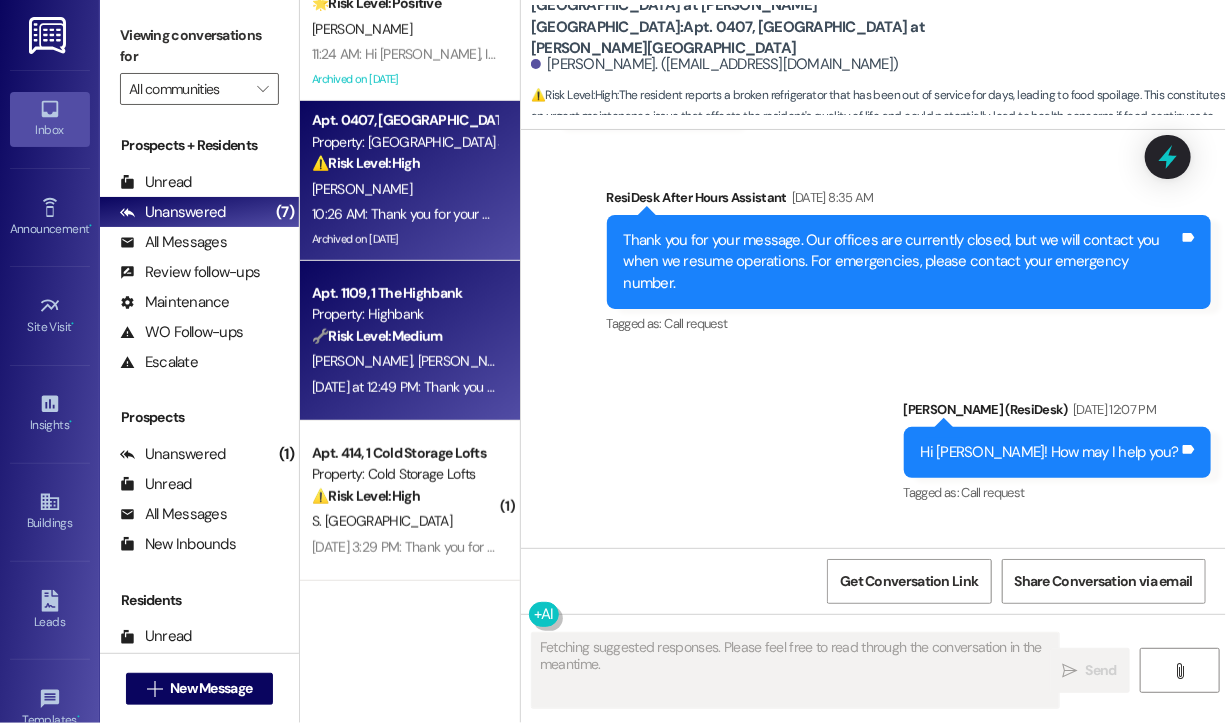 click on "[DATE] at 12:49 PM: Thank you for your message. Our offices are currently closed, but we will contact you when we resume operations. For emergencies, please contact your emergency number. [DATE] at 12:49 PM: Thank you for your message. Our offices are currently closed, but we will contact you when we resume operations. For emergencies, please contact your emergency number." at bounding box center [870, 387] 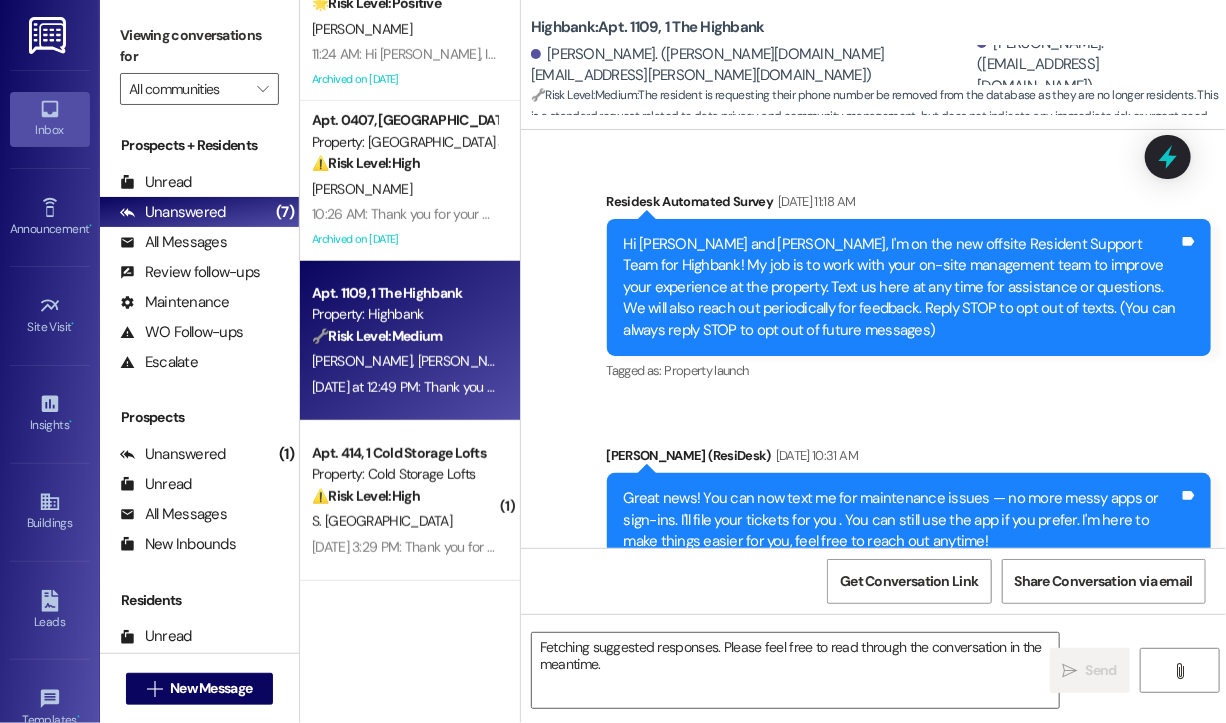 scroll, scrollTop: 32471, scrollLeft: 0, axis: vertical 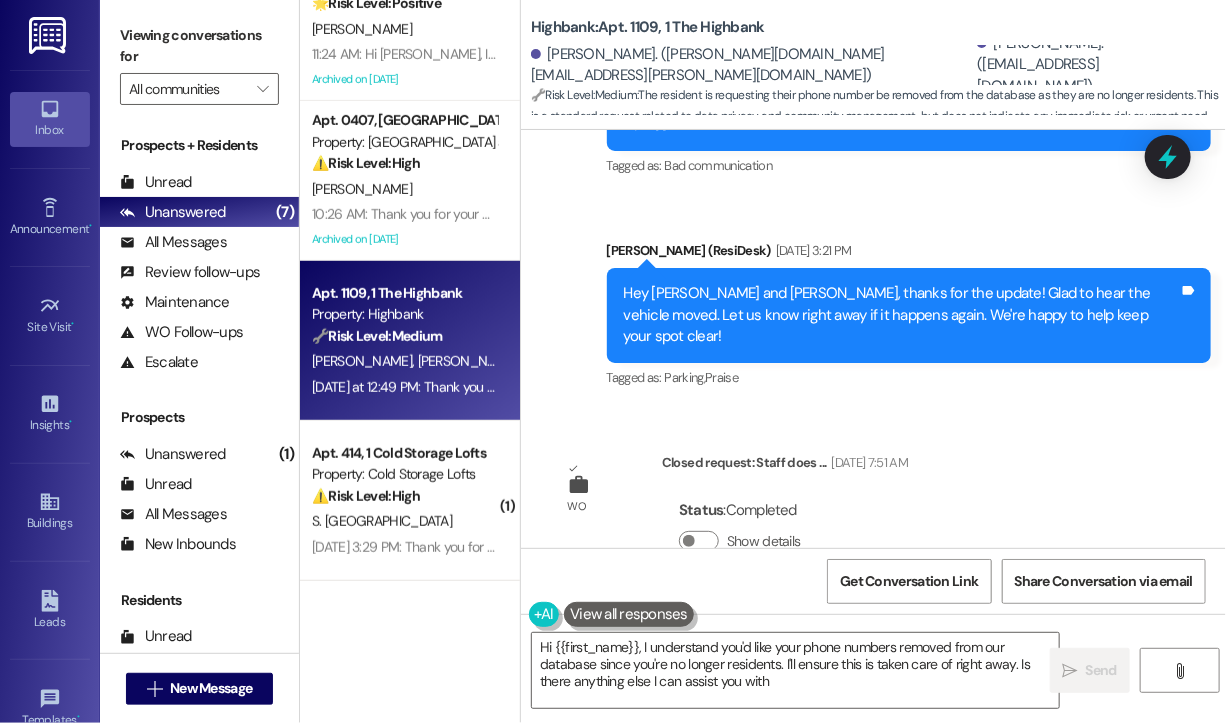 type on "Hi {{first_name}}, I understand you'd like your phone numbers removed from our database since you're no longer residents. I'll ensure this is taken care of right away. Is there anything else I can assist you with?" 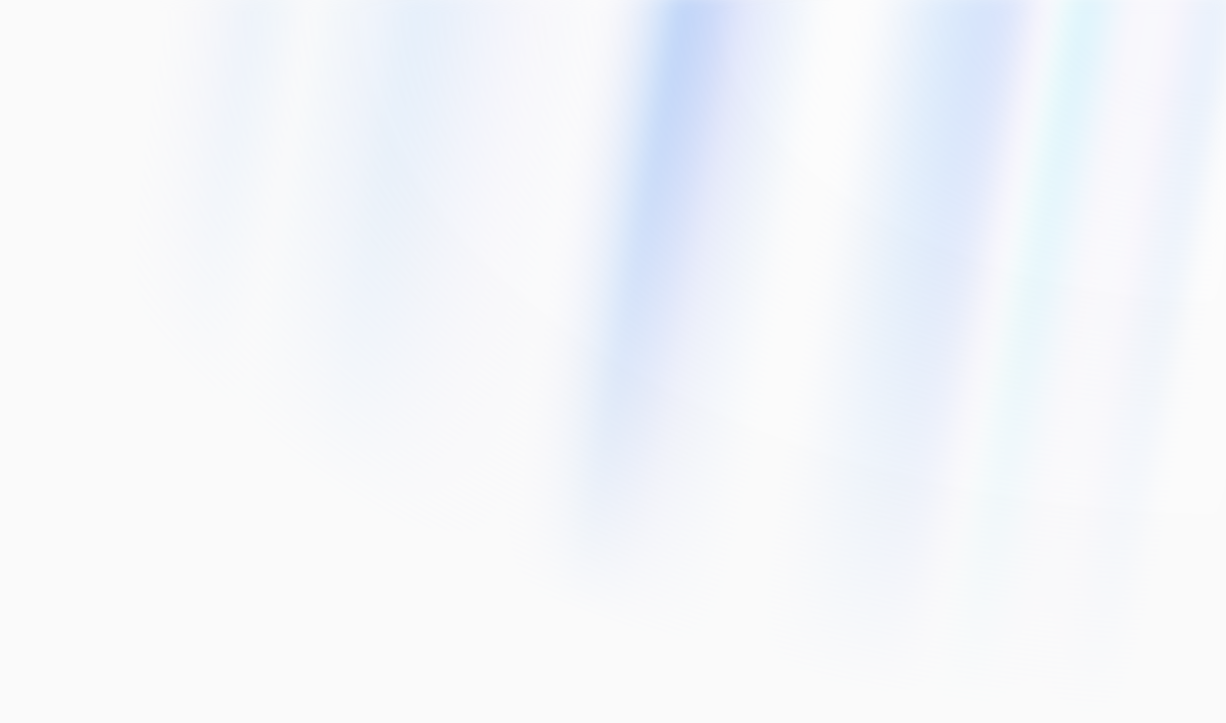 scroll, scrollTop: 0, scrollLeft: 0, axis: both 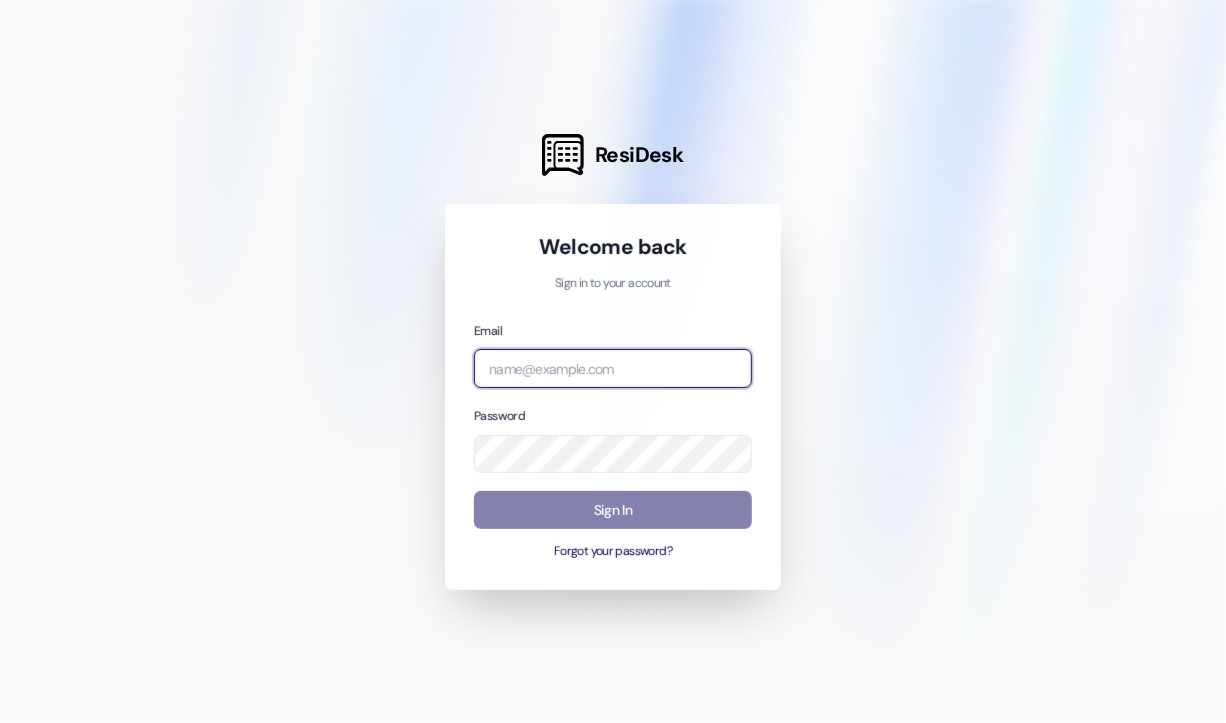 click at bounding box center (613, 368) 